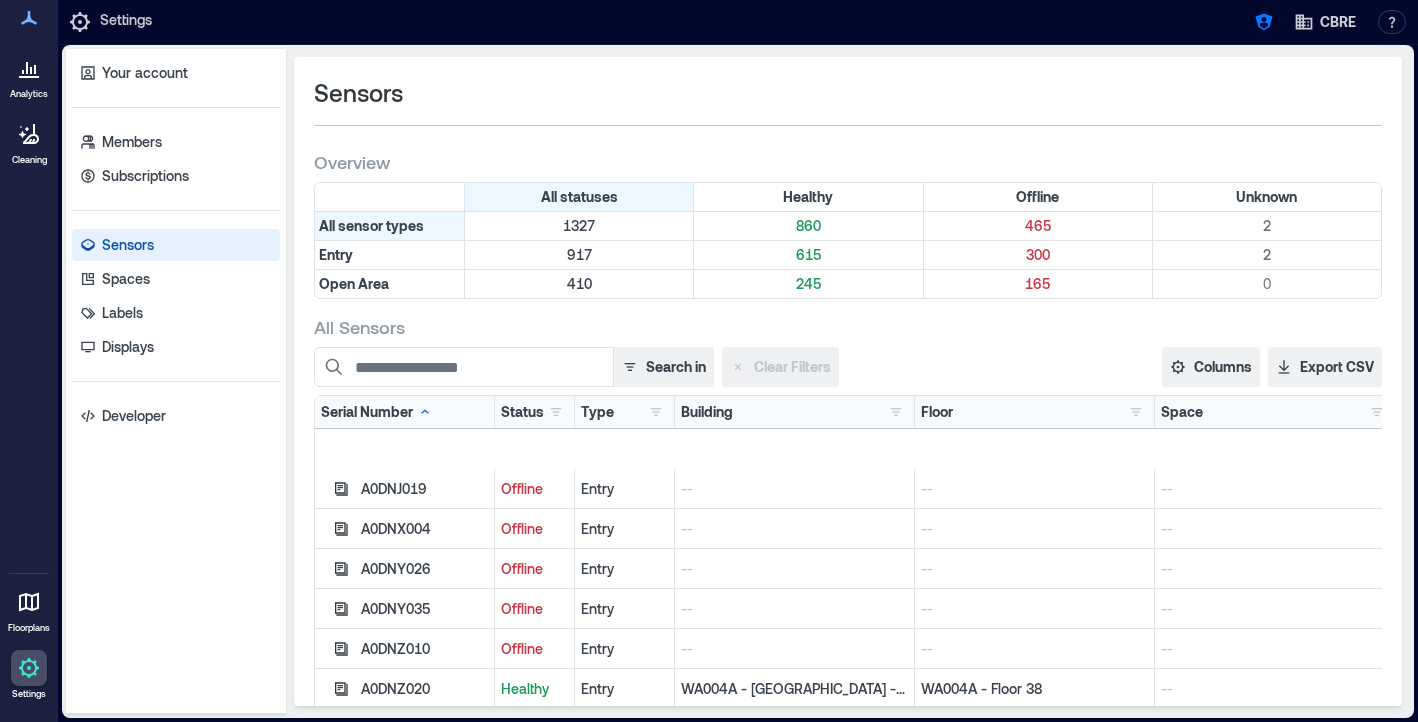 scroll, scrollTop: 0, scrollLeft: 2, axis: horizontal 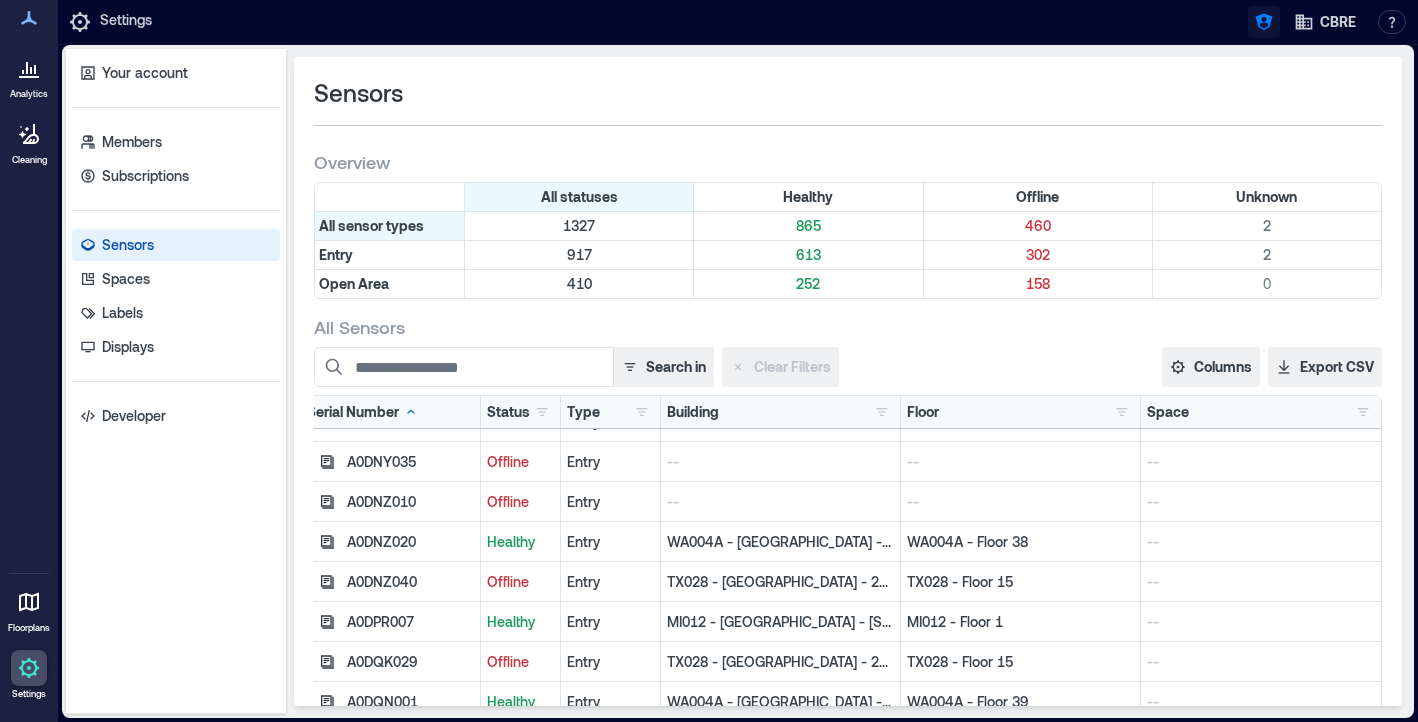 click 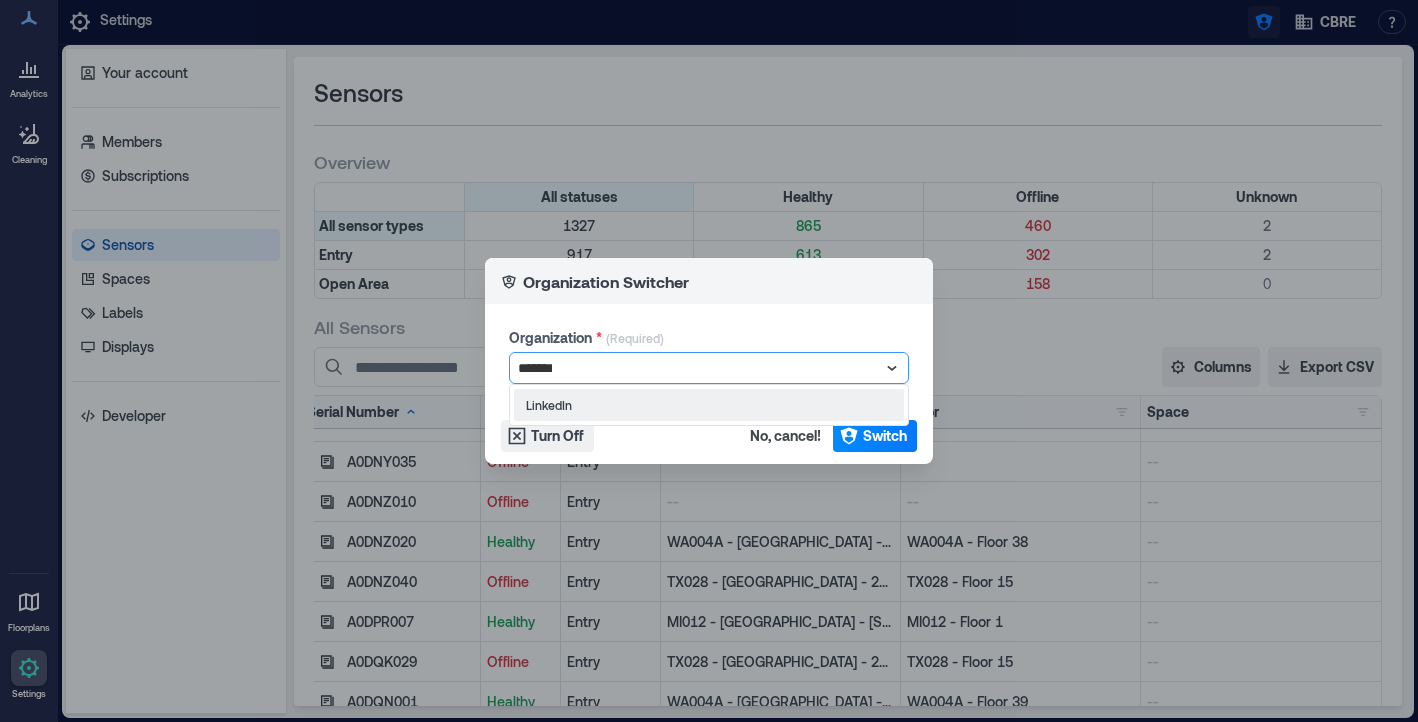 type on "********" 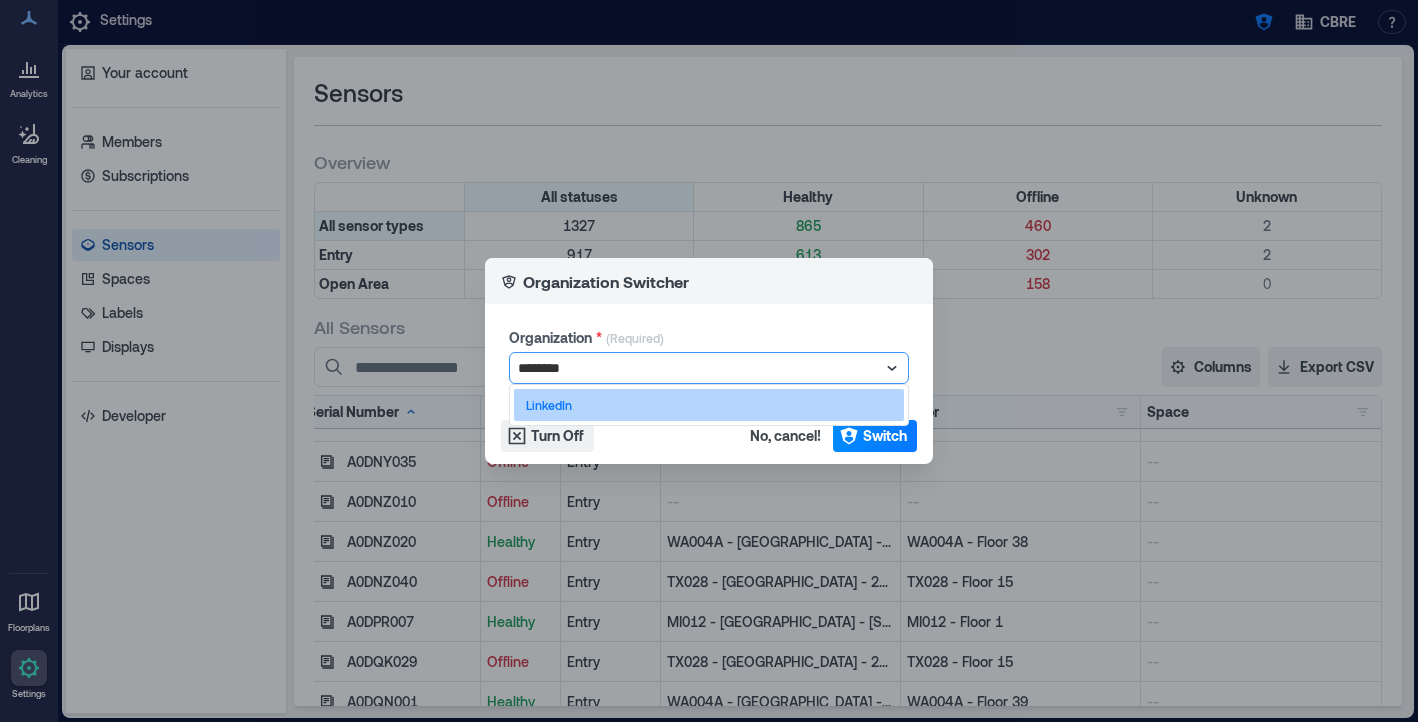 click on "LinkedIn" at bounding box center (709, 405) 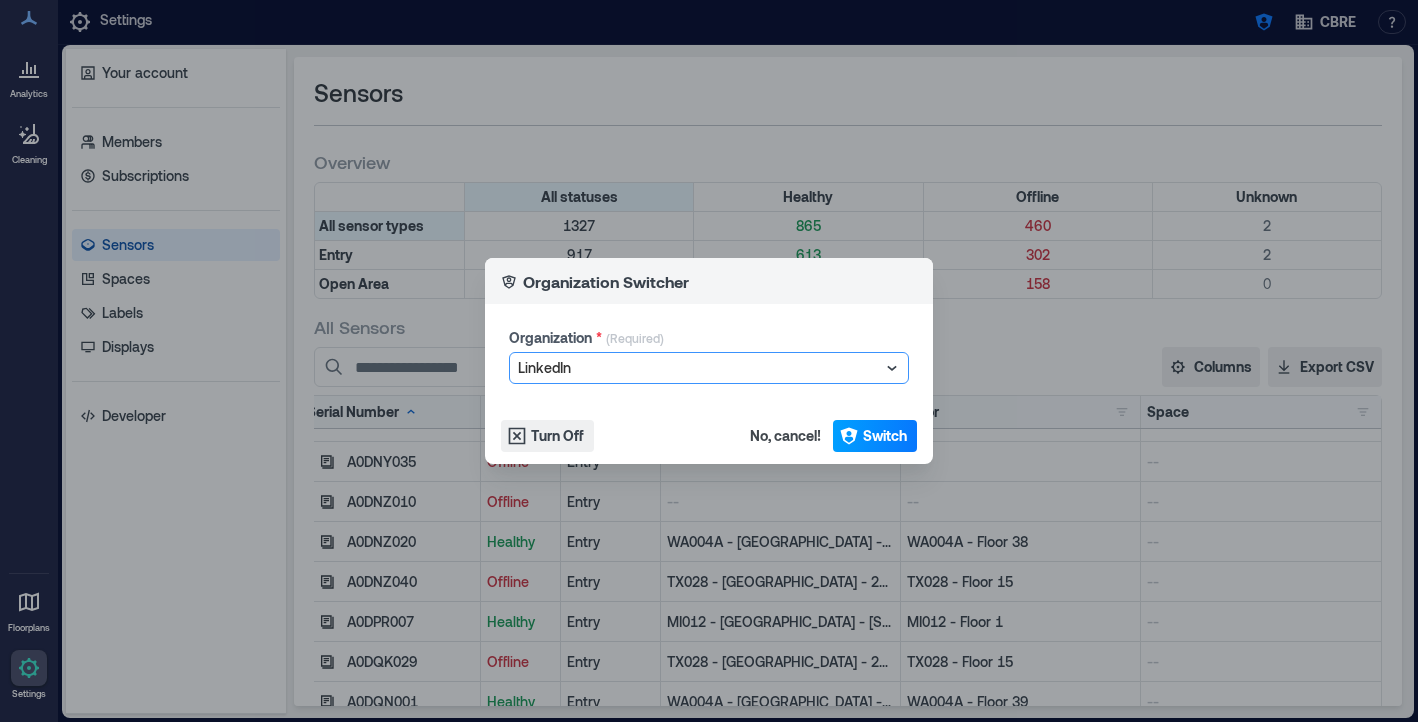 click on "Switch" at bounding box center (885, 436) 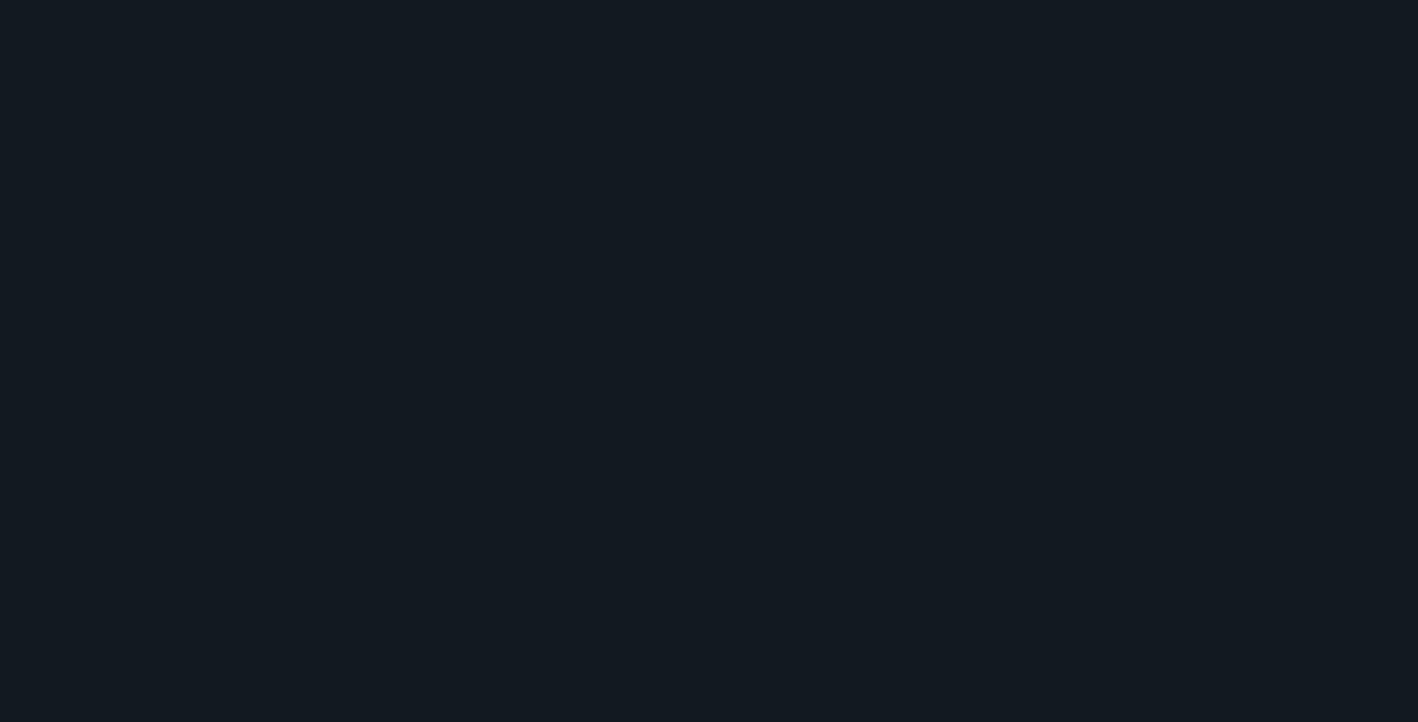 scroll, scrollTop: 0, scrollLeft: 0, axis: both 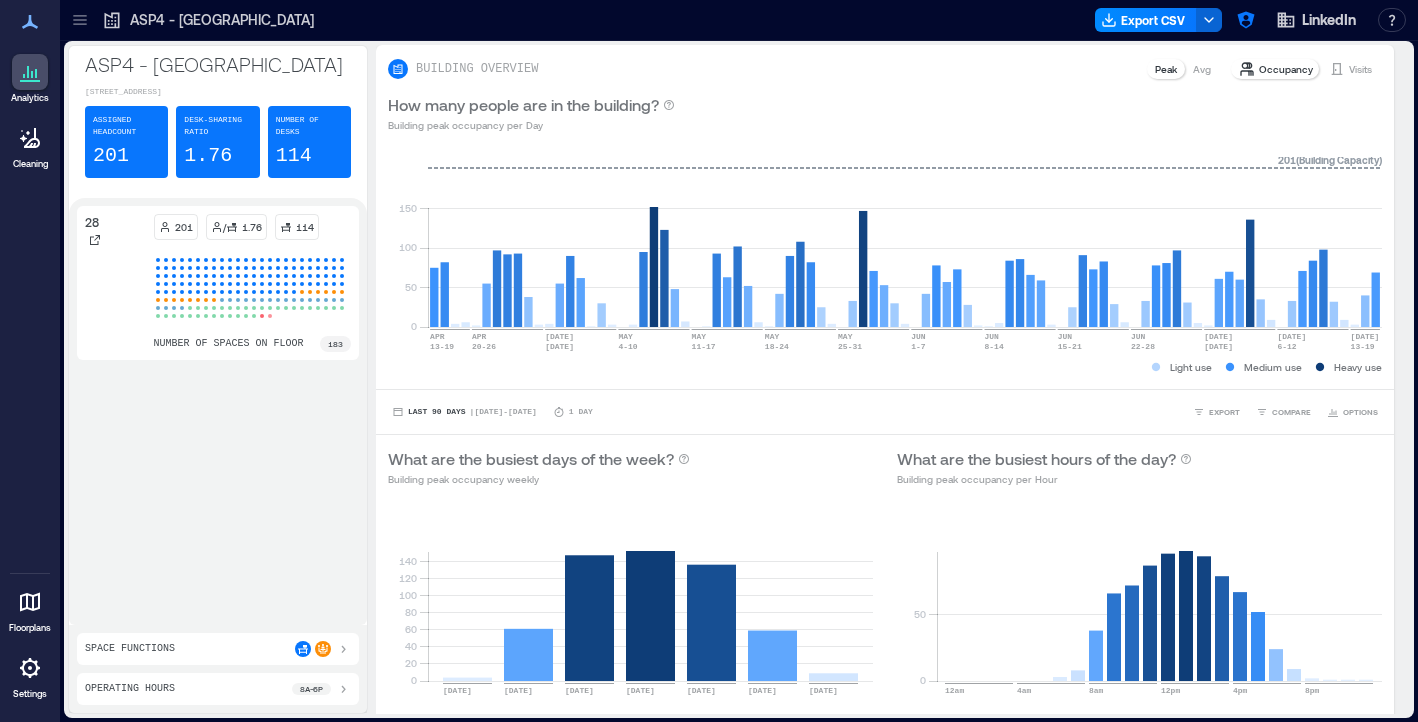 click 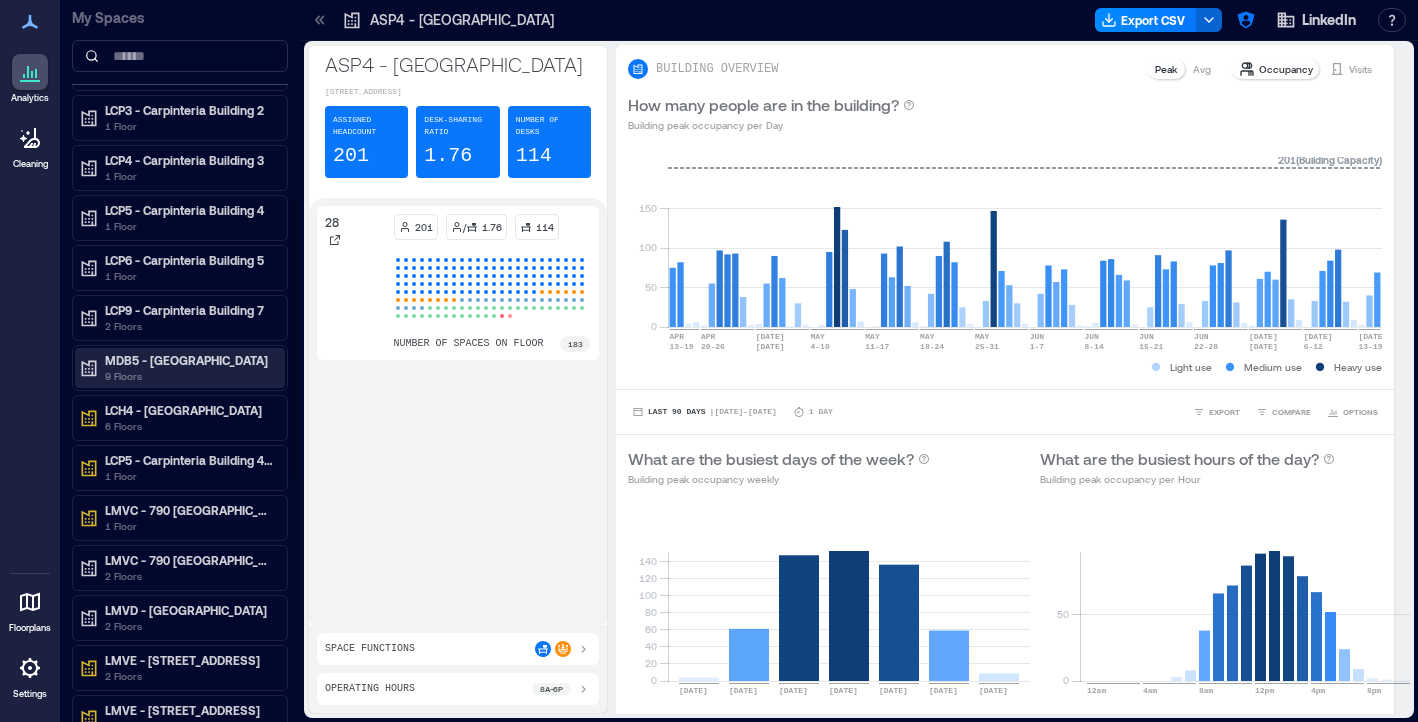 scroll, scrollTop: 777, scrollLeft: 0, axis: vertical 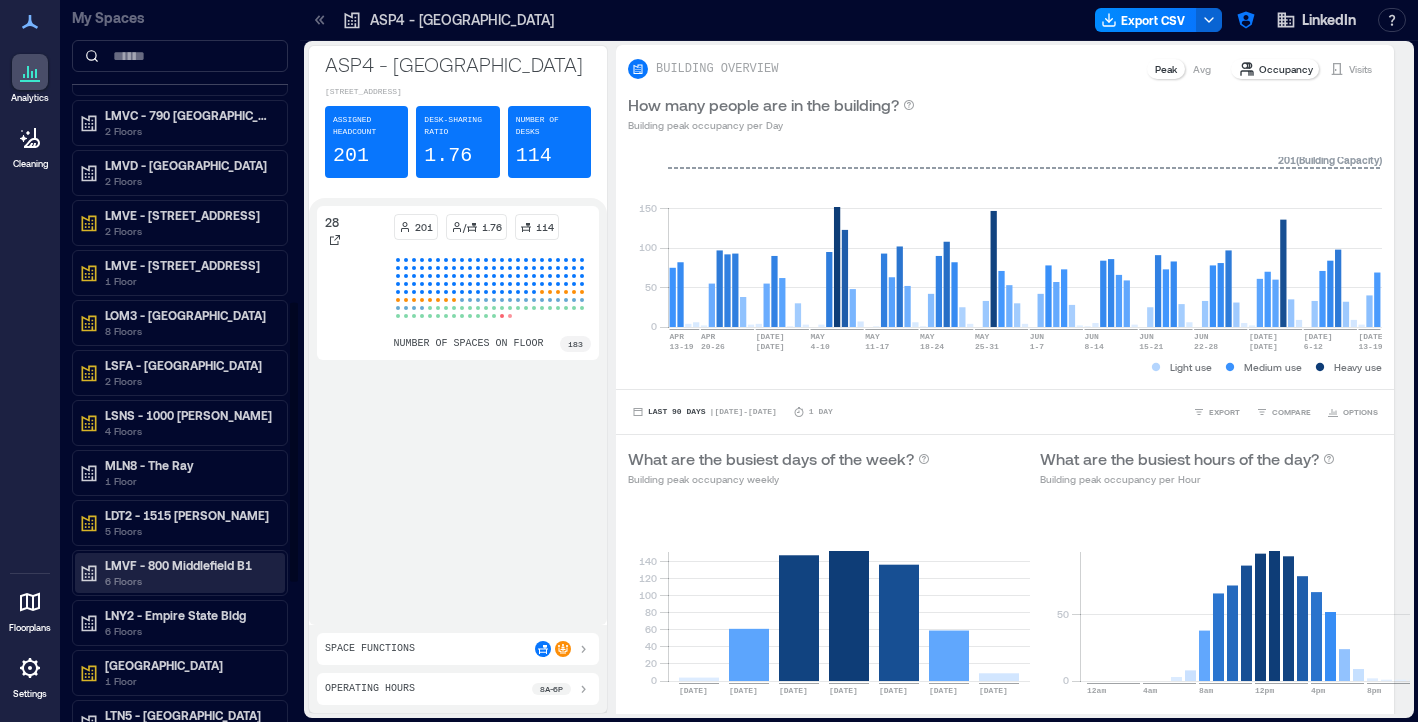 click on "6 Floors" at bounding box center (189, 581) 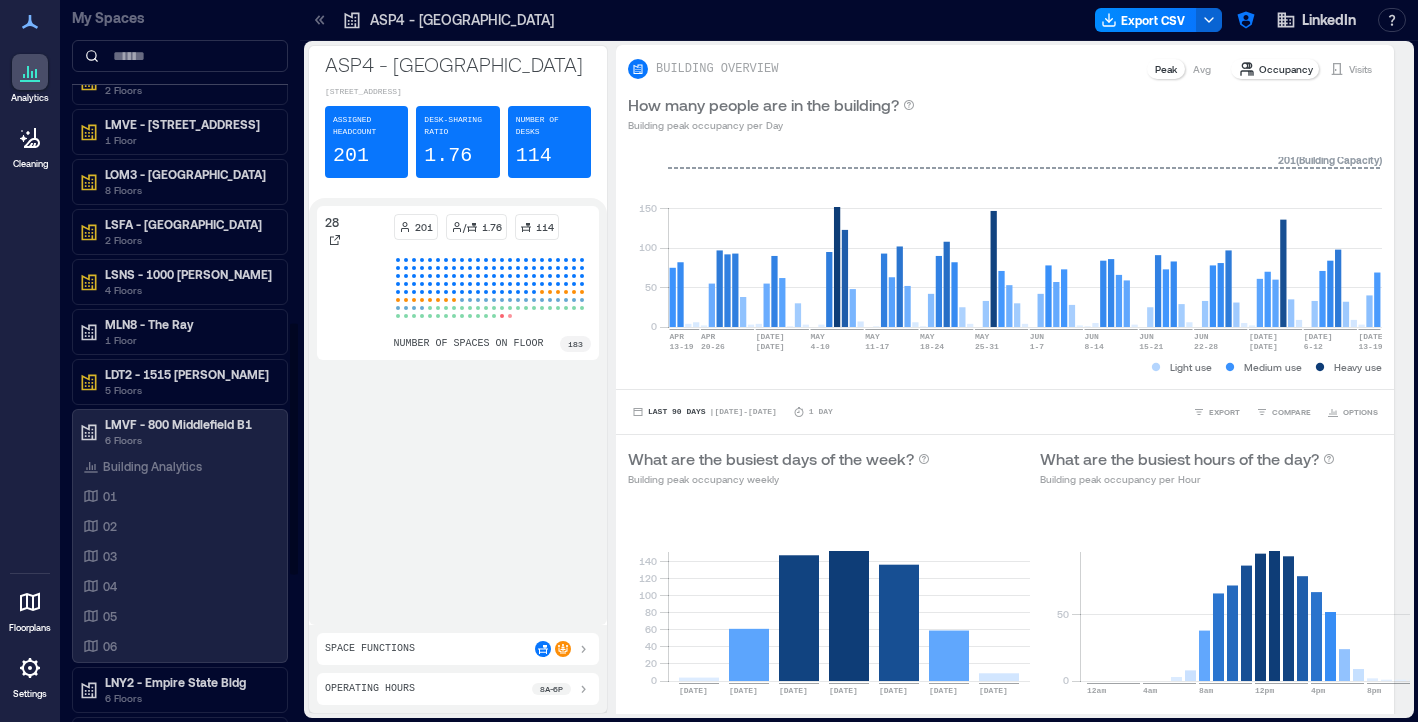 scroll, scrollTop: 956, scrollLeft: 0, axis: vertical 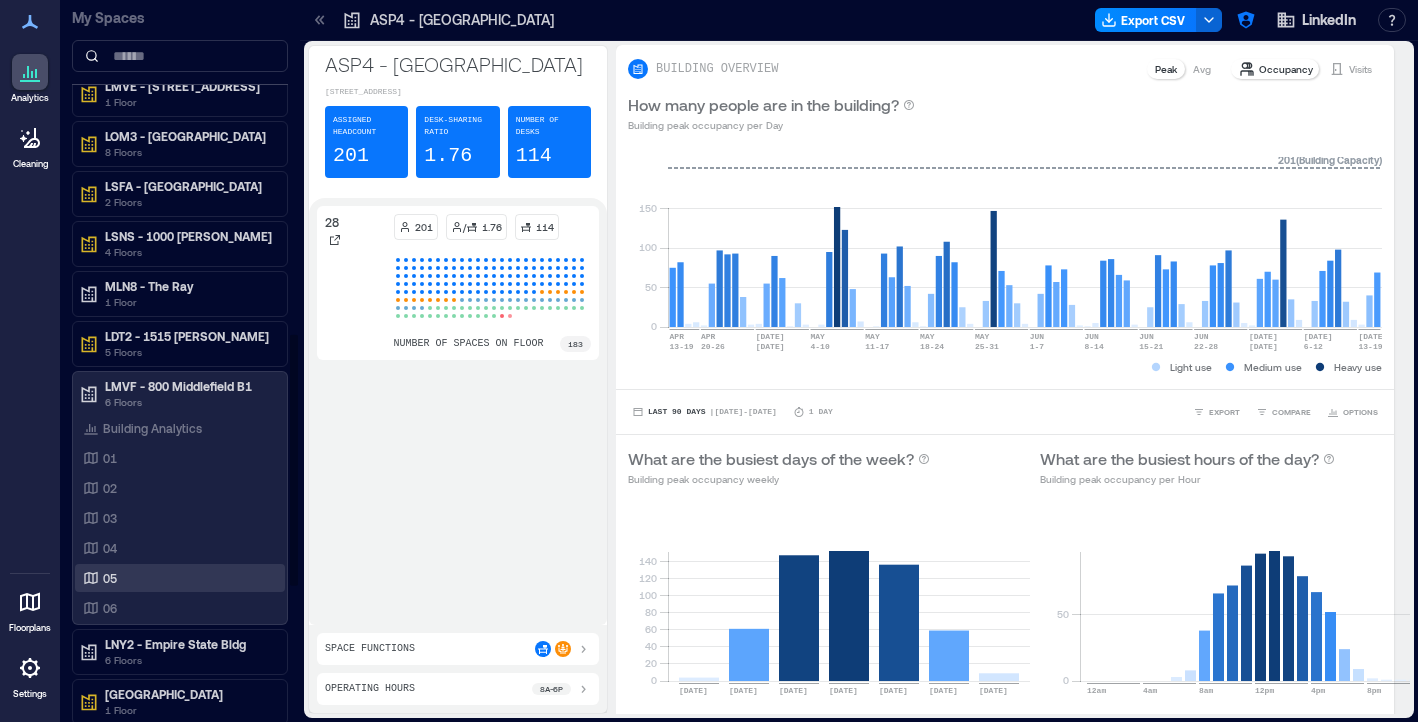 click on "05" at bounding box center [176, 578] 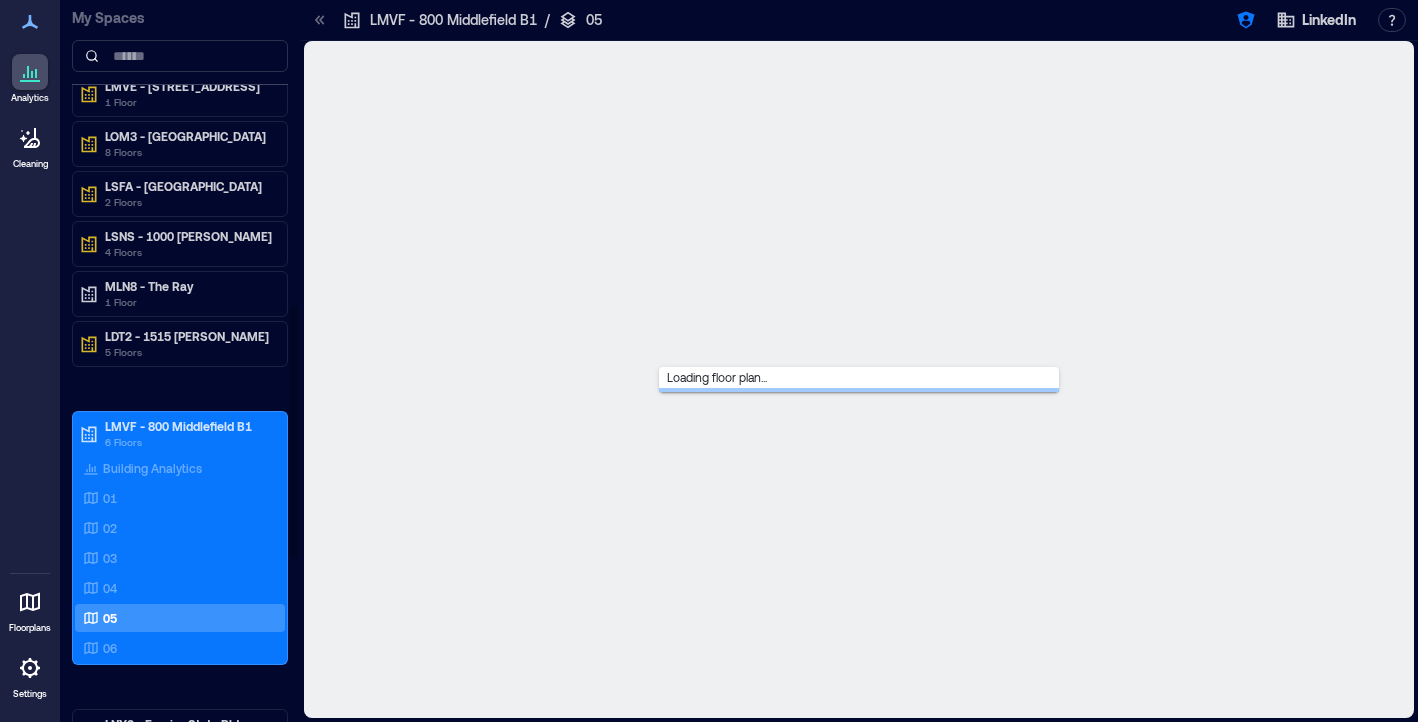 scroll, scrollTop: 876, scrollLeft: 0, axis: vertical 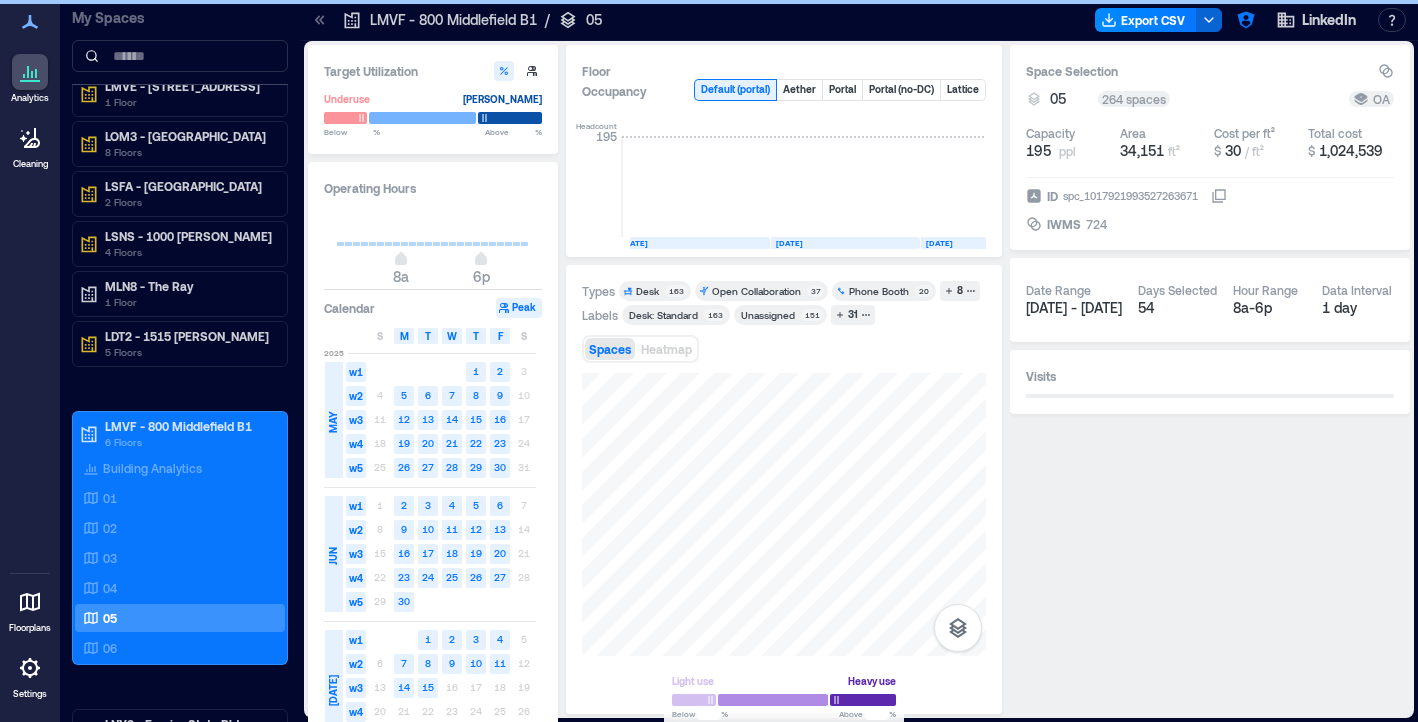 click 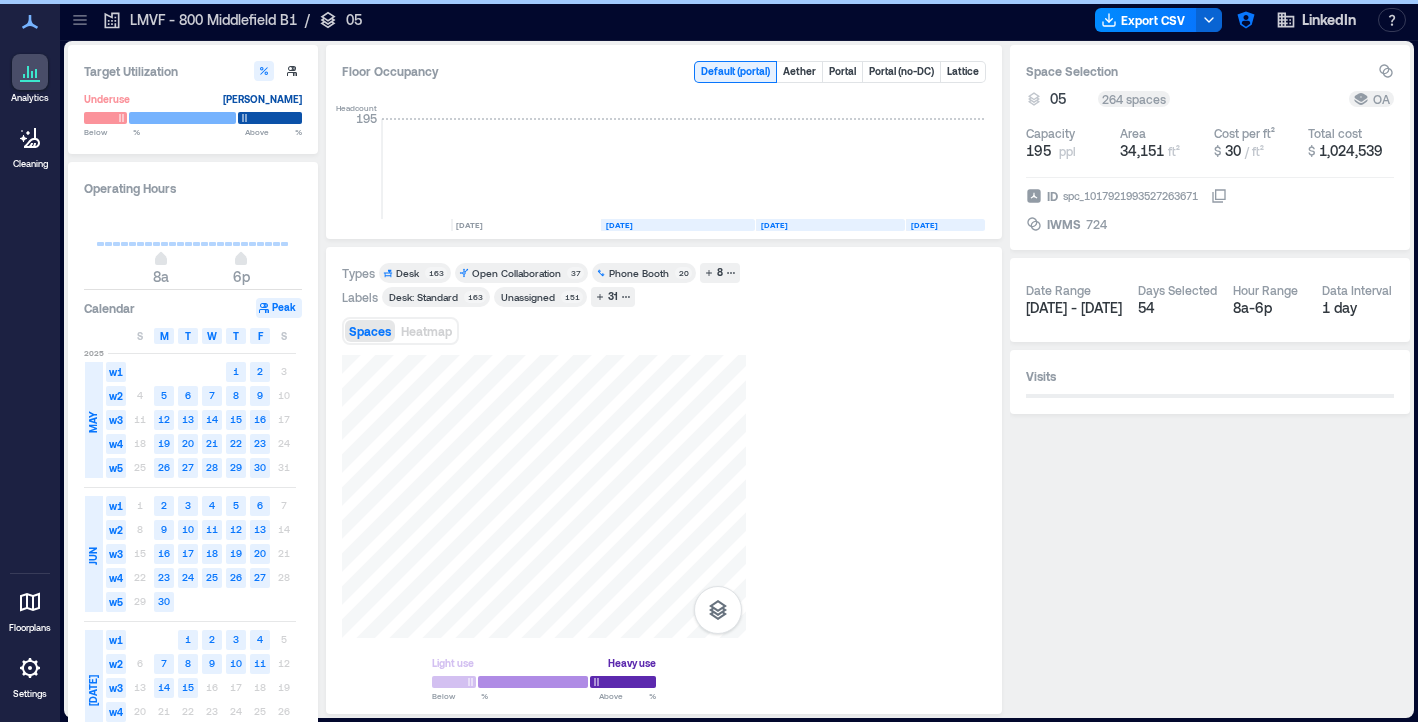 scroll, scrollTop: 0, scrollLeft: 5524, axis: horizontal 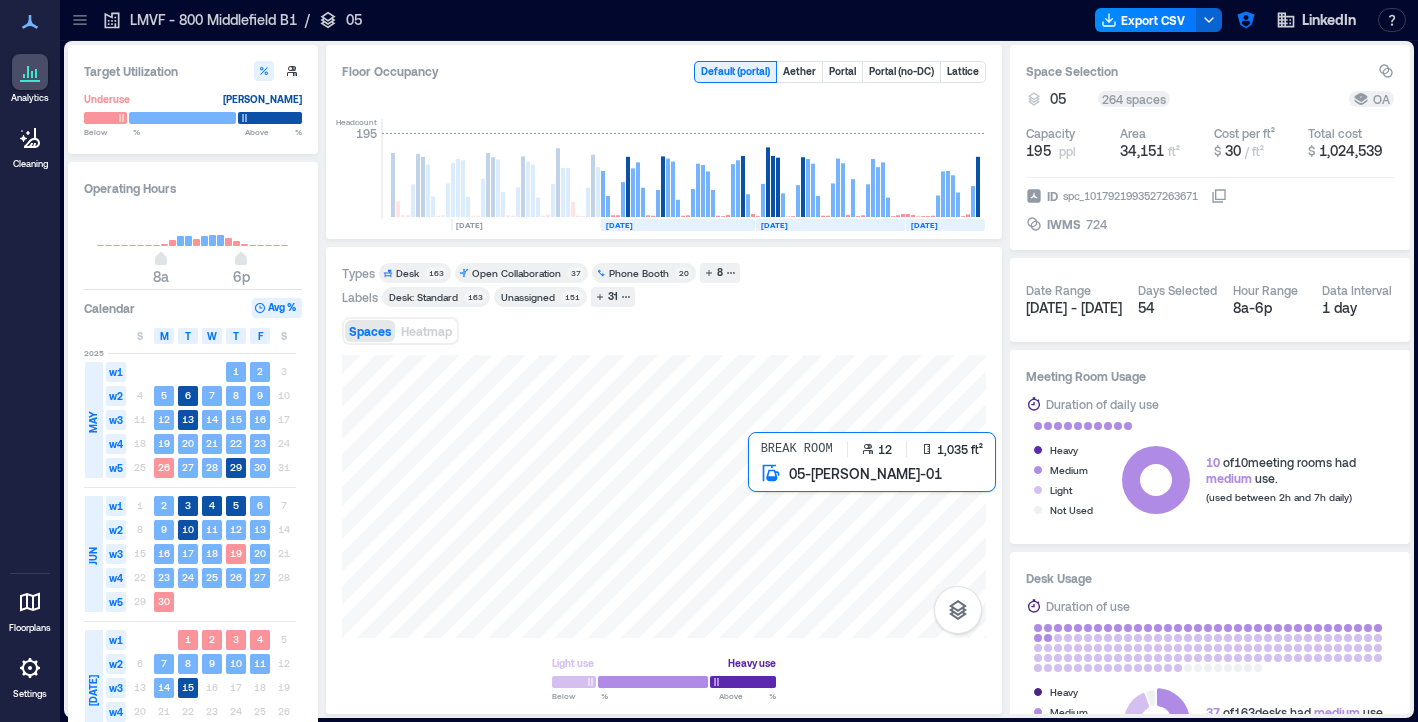 click at bounding box center [664, 496] 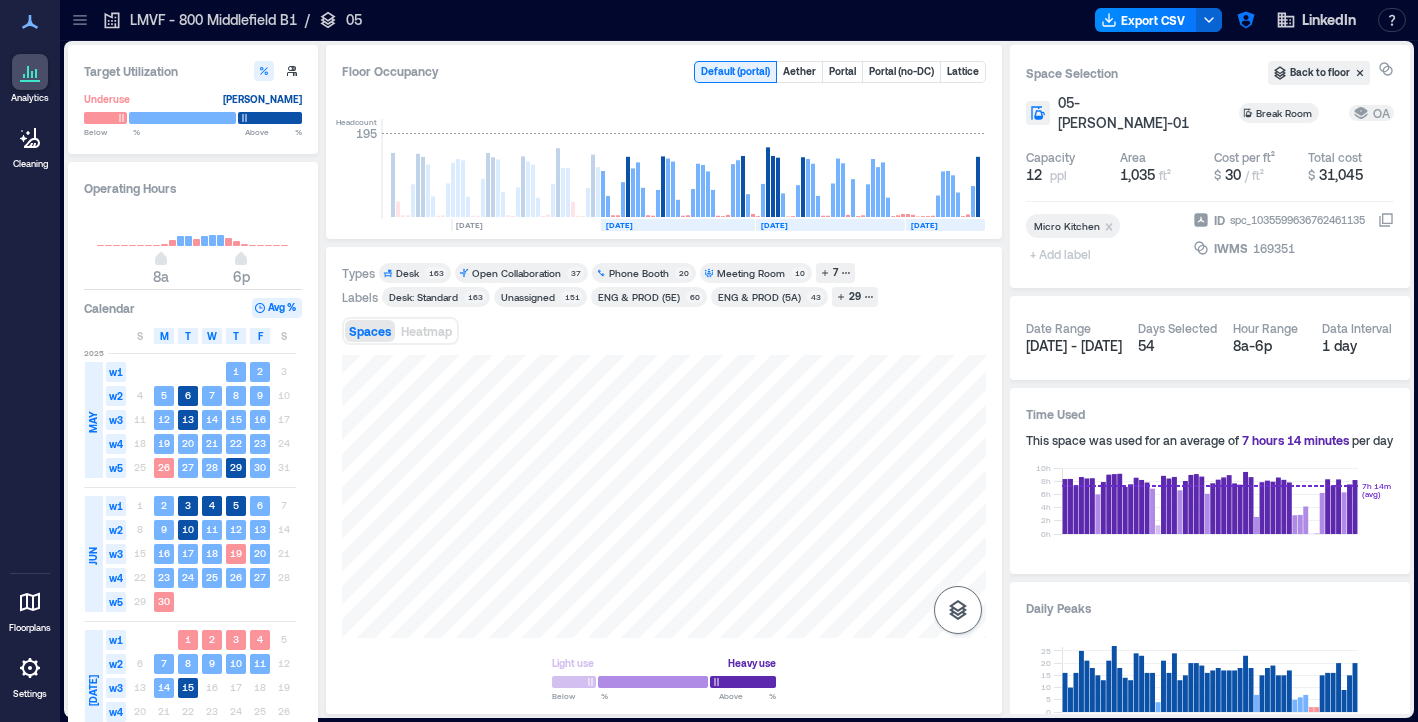 click at bounding box center (958, 610) 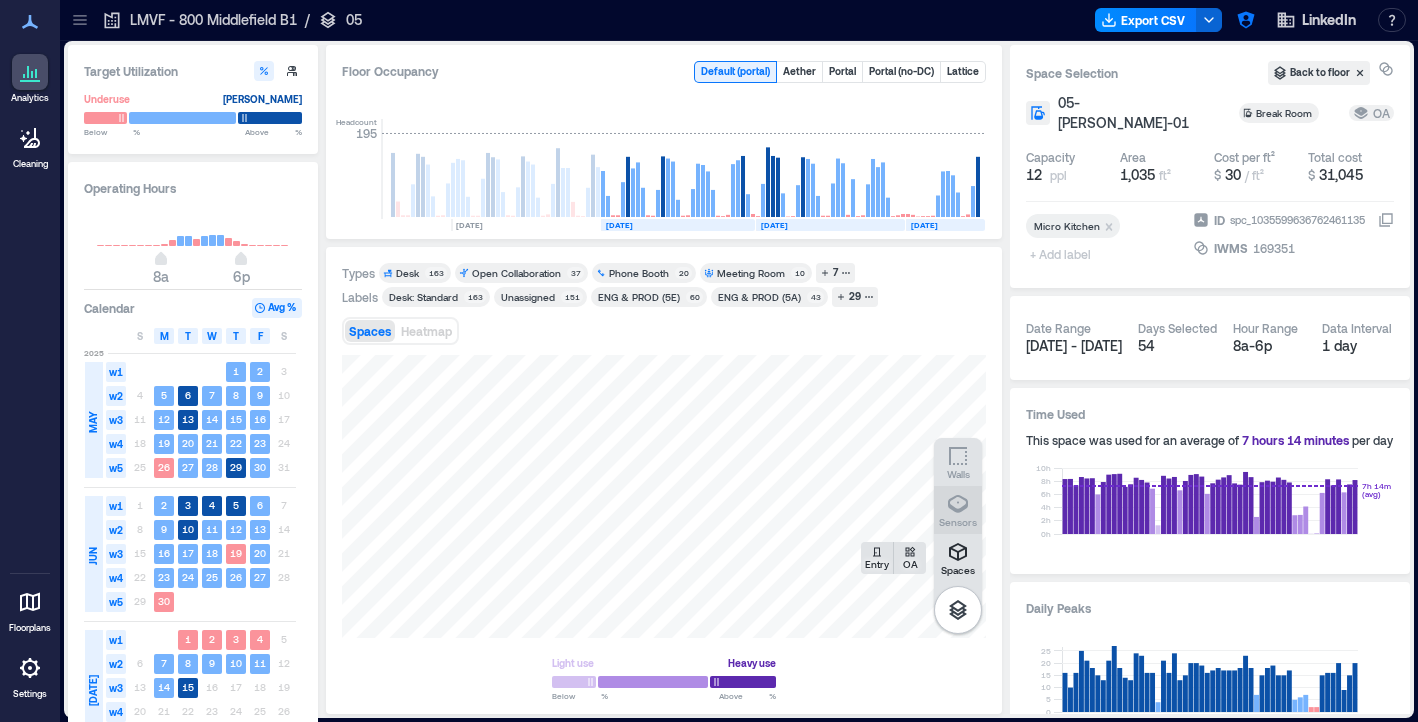 click 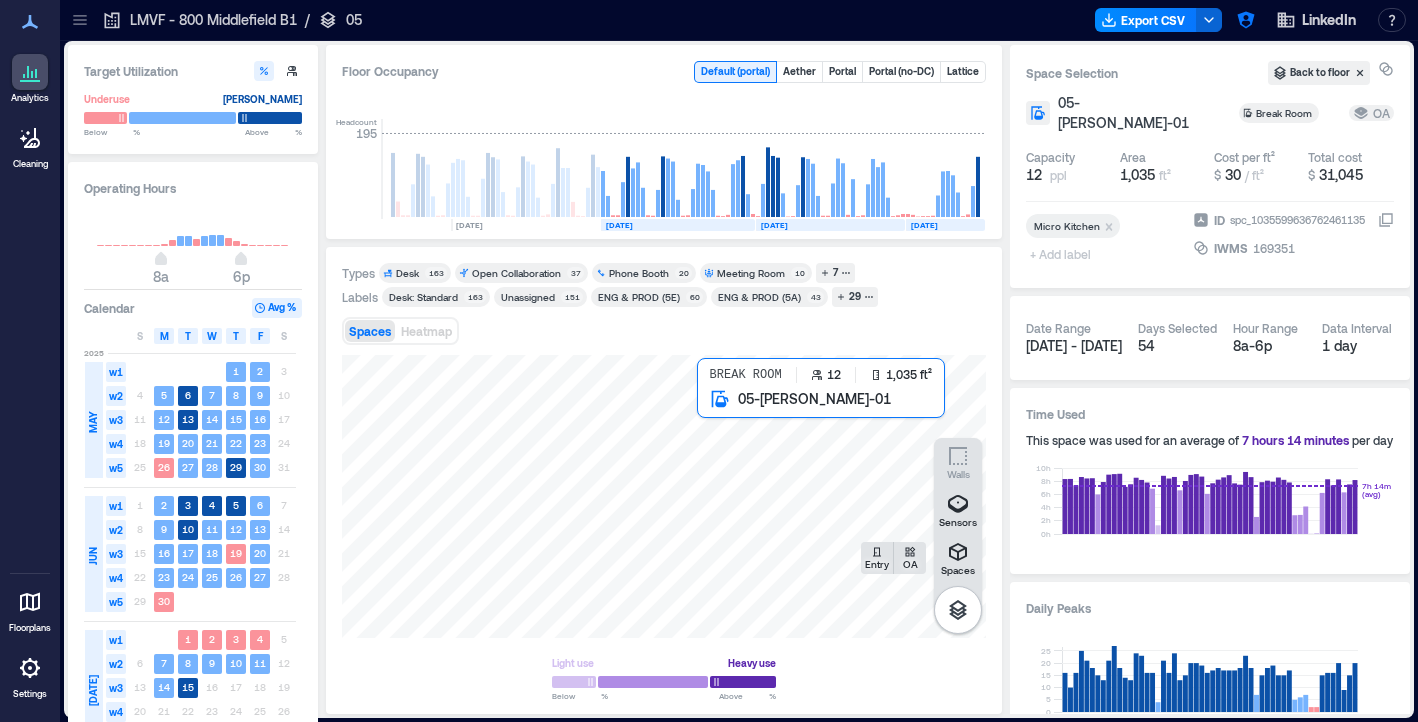 click at bounding box center (664, 496) 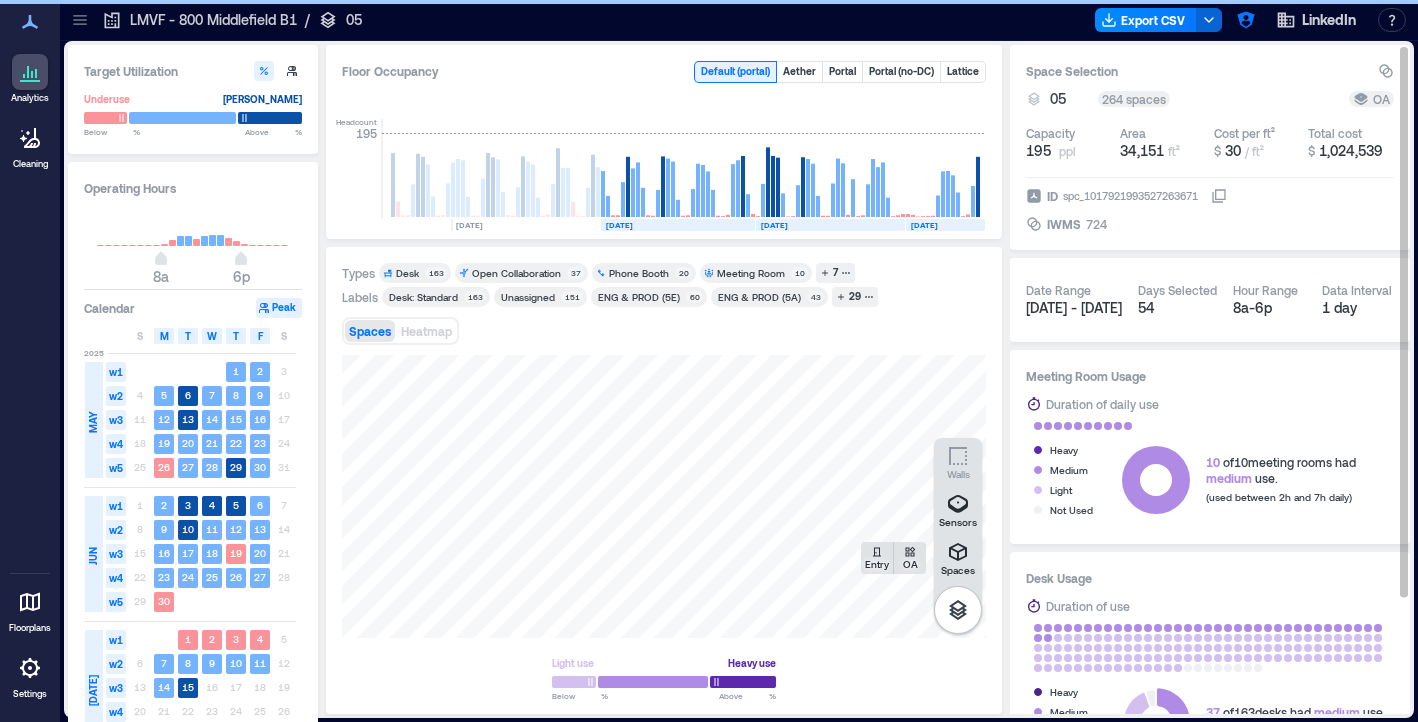 click 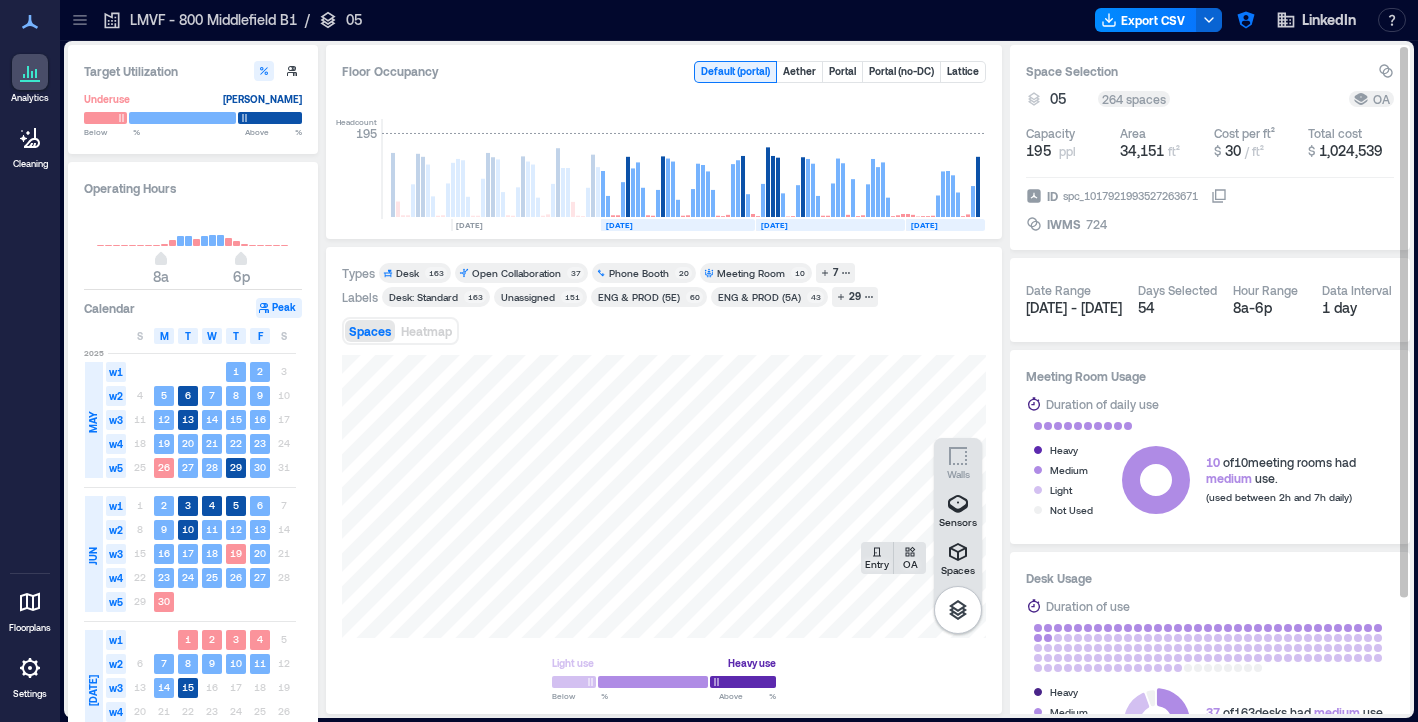 type 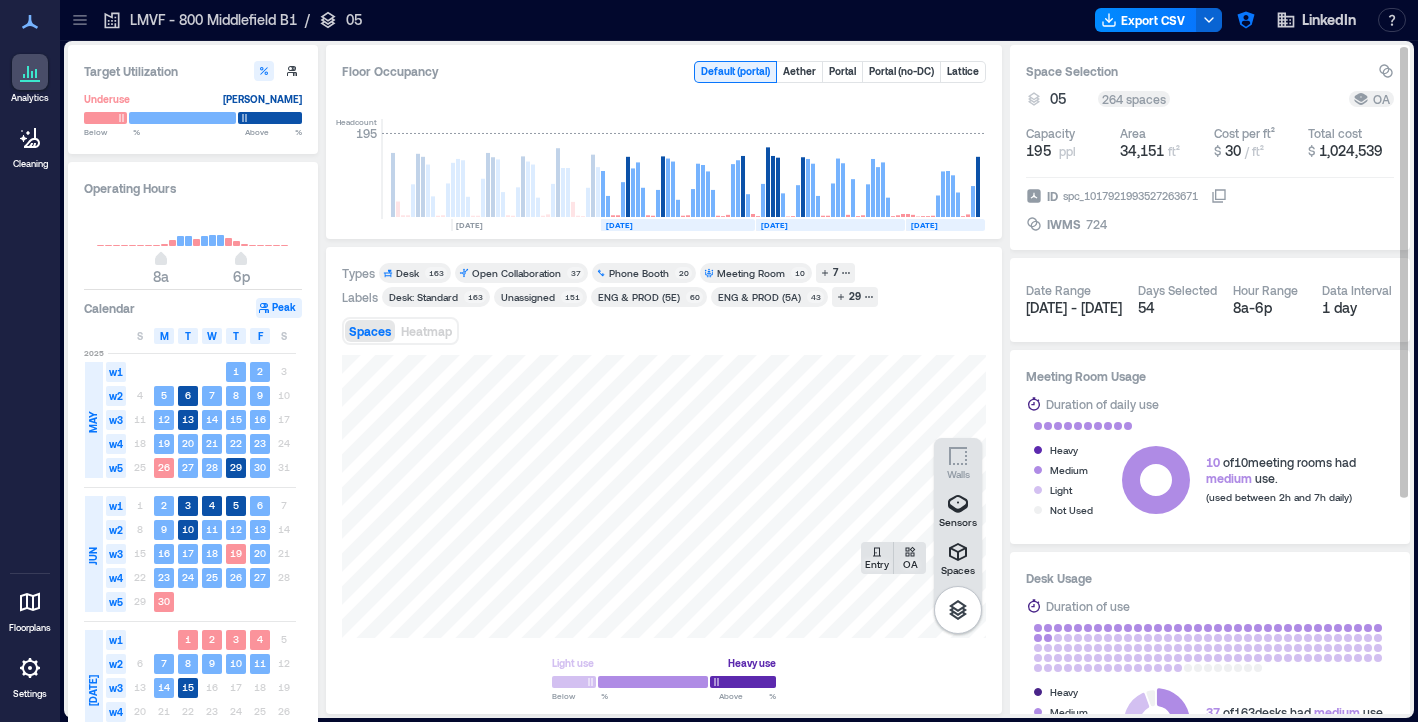 click on "LMVF - 800 Middlefield B1 / 05 Export CSV LinkedIn Resources API Documentation Help Center Contact Talk to our Founder Have feedback? Density's founder and CEO Andrew Farah would love to hear from you. +1 703-887-2869 andrew@density.io Chat with Support" at bounding box center (739, 20) 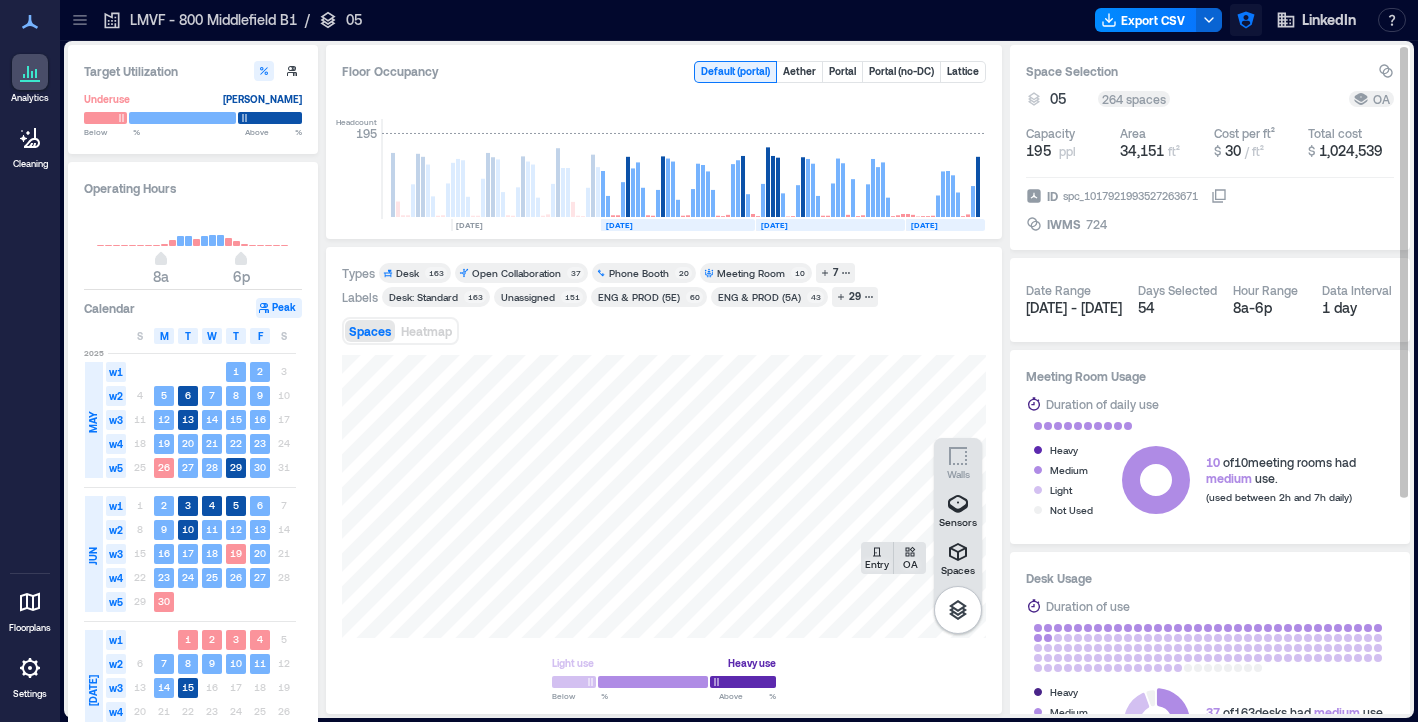 click 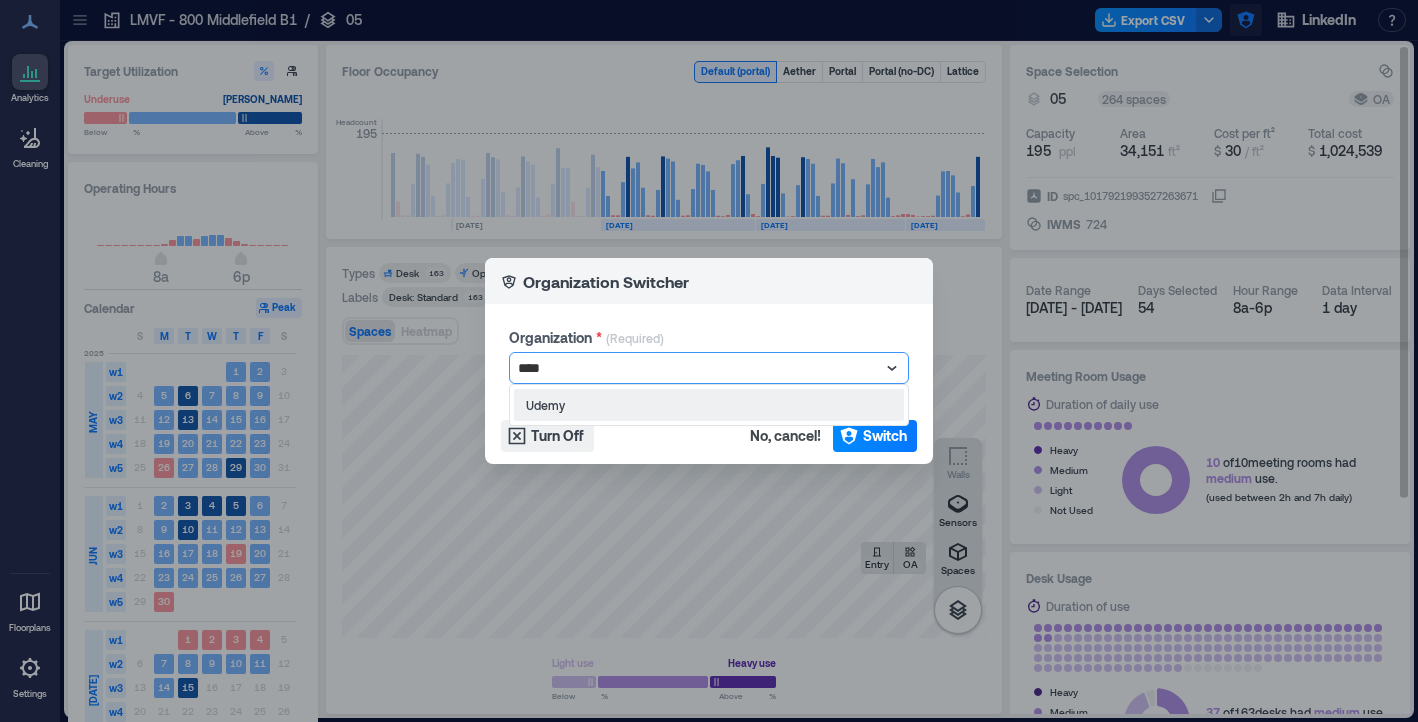 type on "*****" 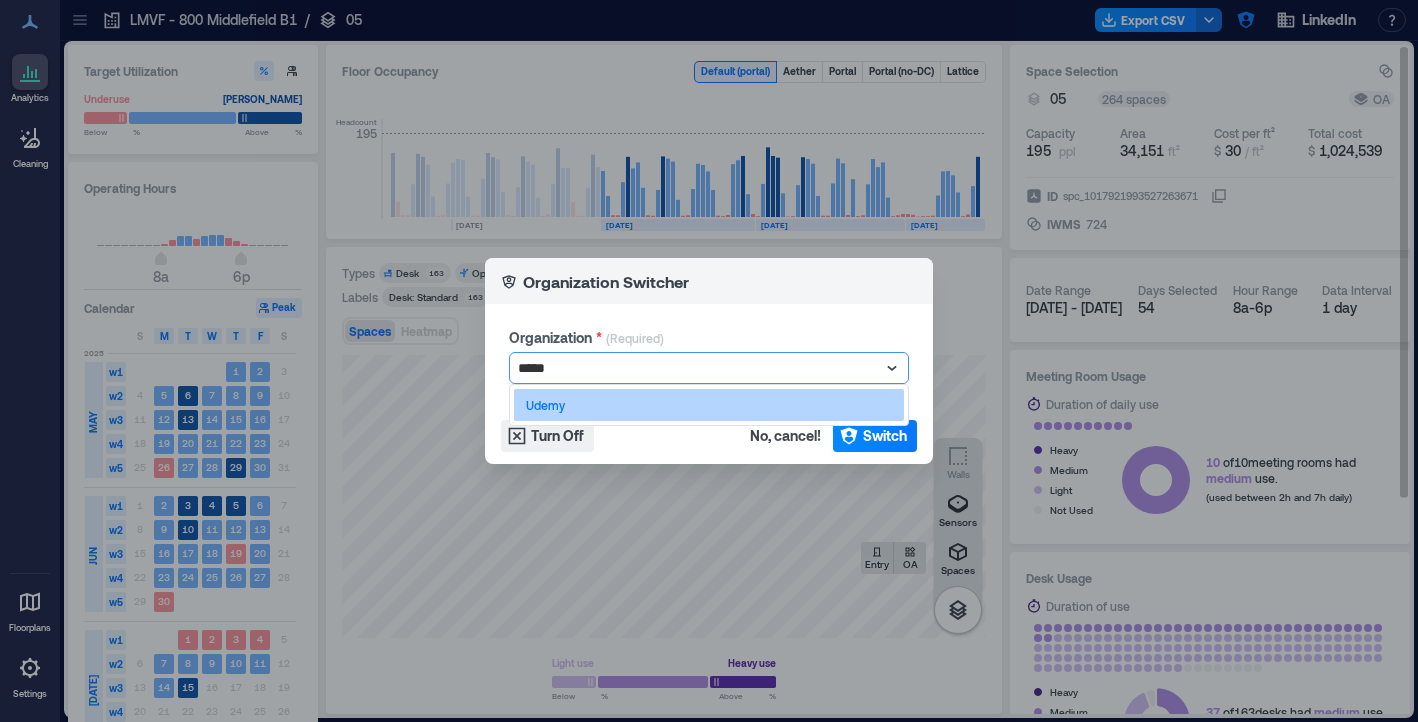 click on "Udemy" at bounding box center (709, 405) 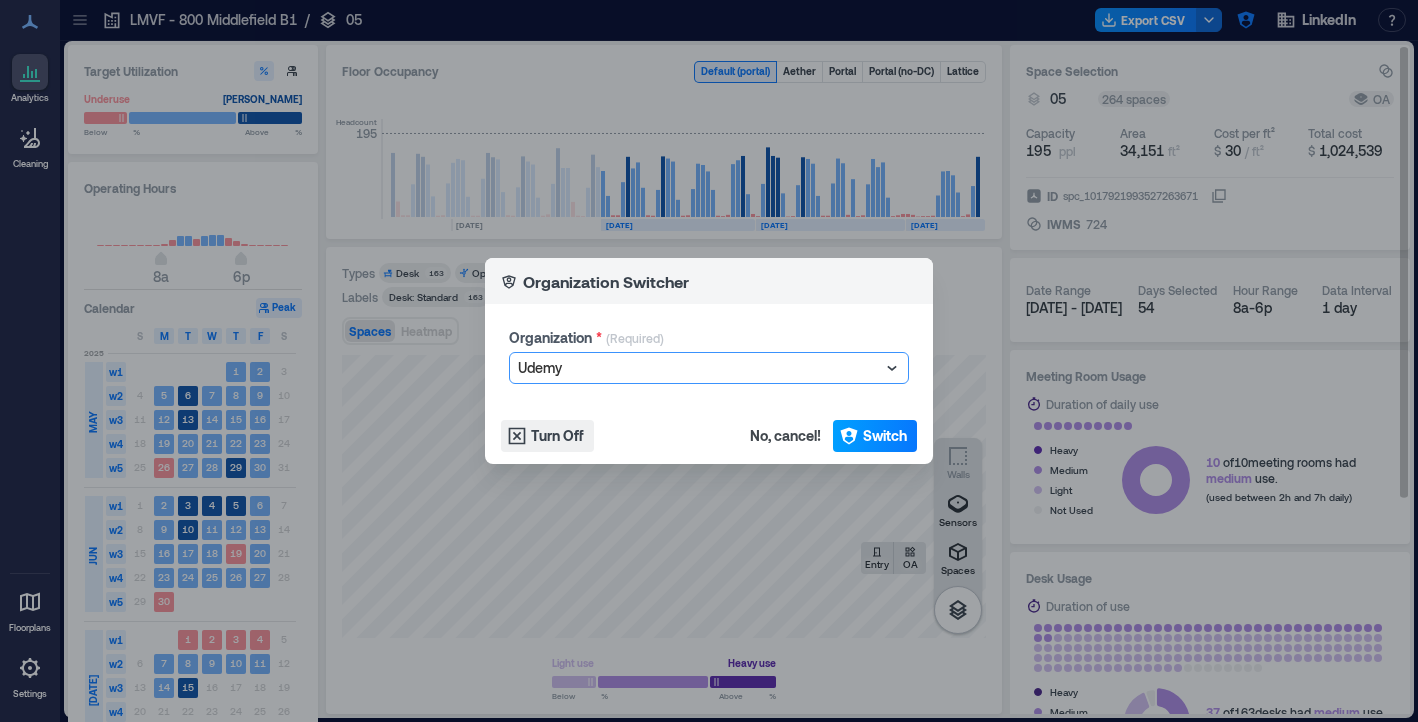 click on "Switch" at bounding box center [885, 436] 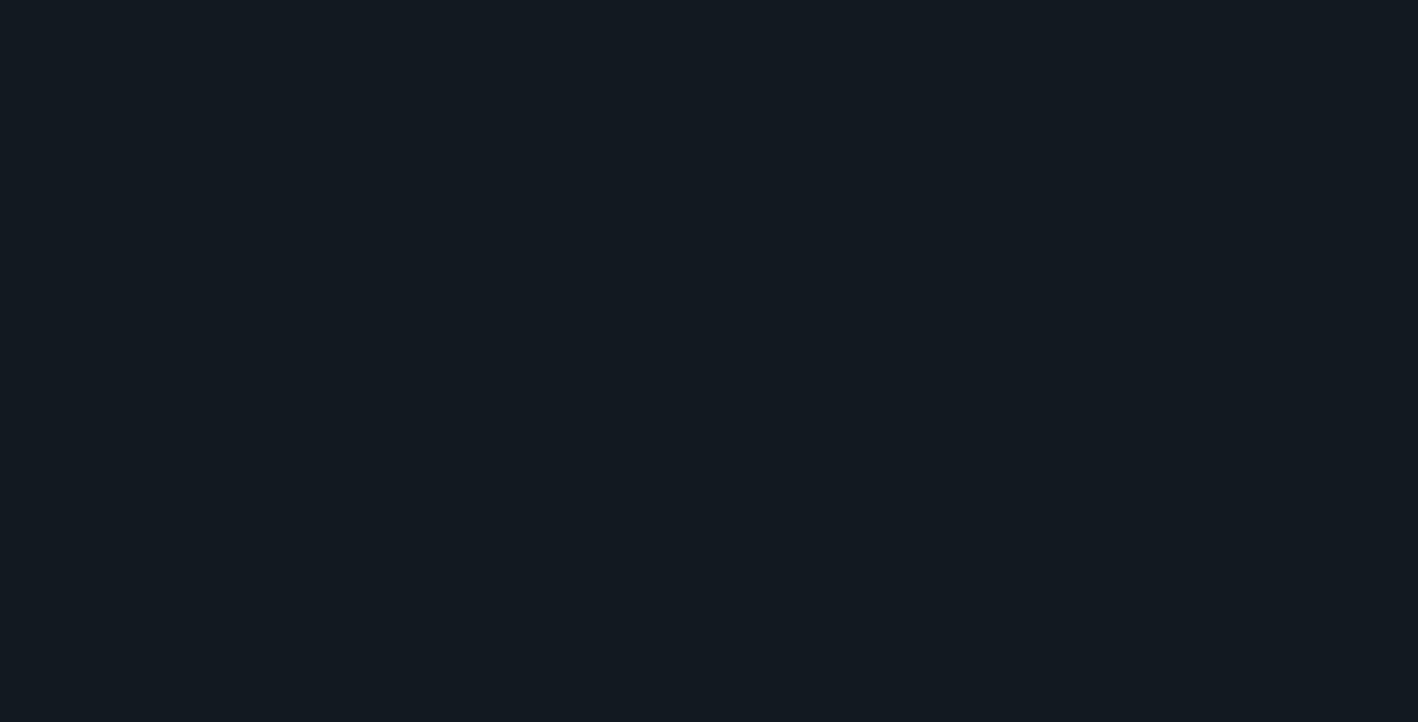 scroll, scrollTop: 0, scrollLeft: 0, axis: both 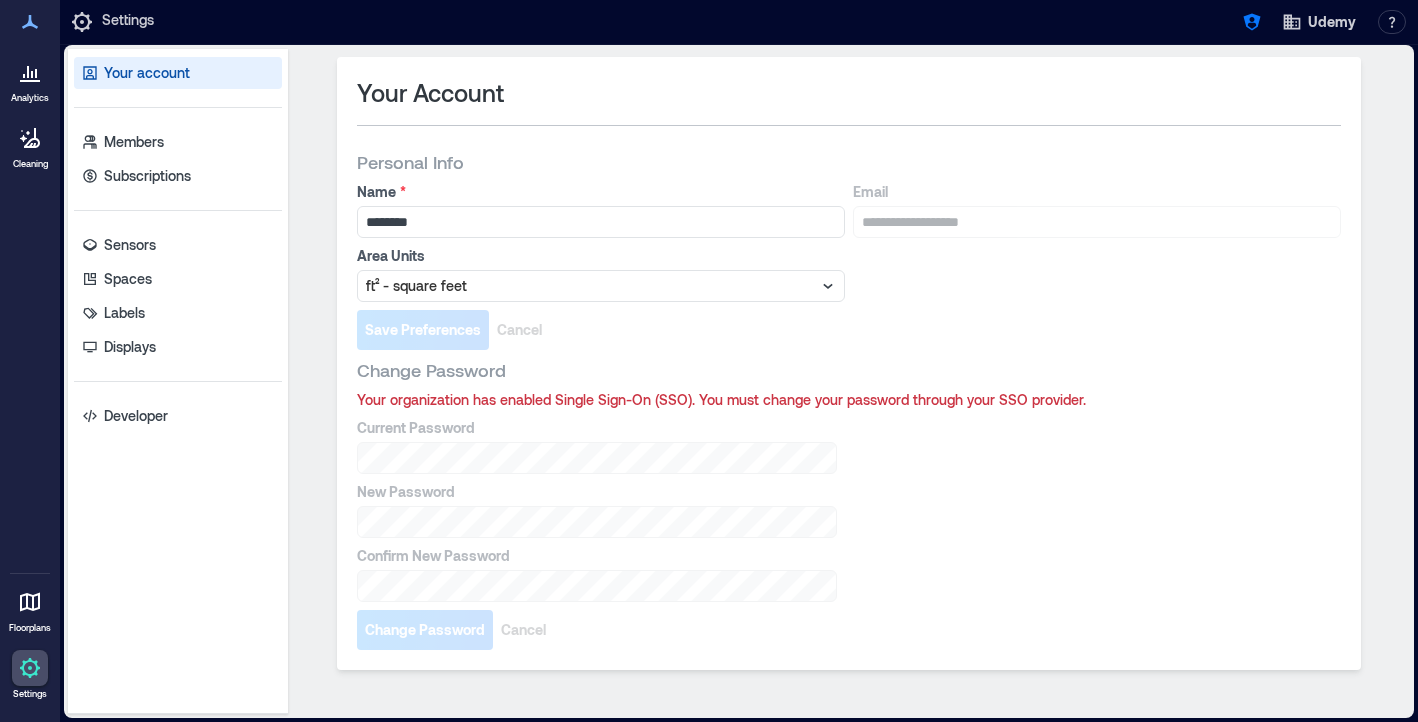click on "Analytics" at bounding box center [30, 98] 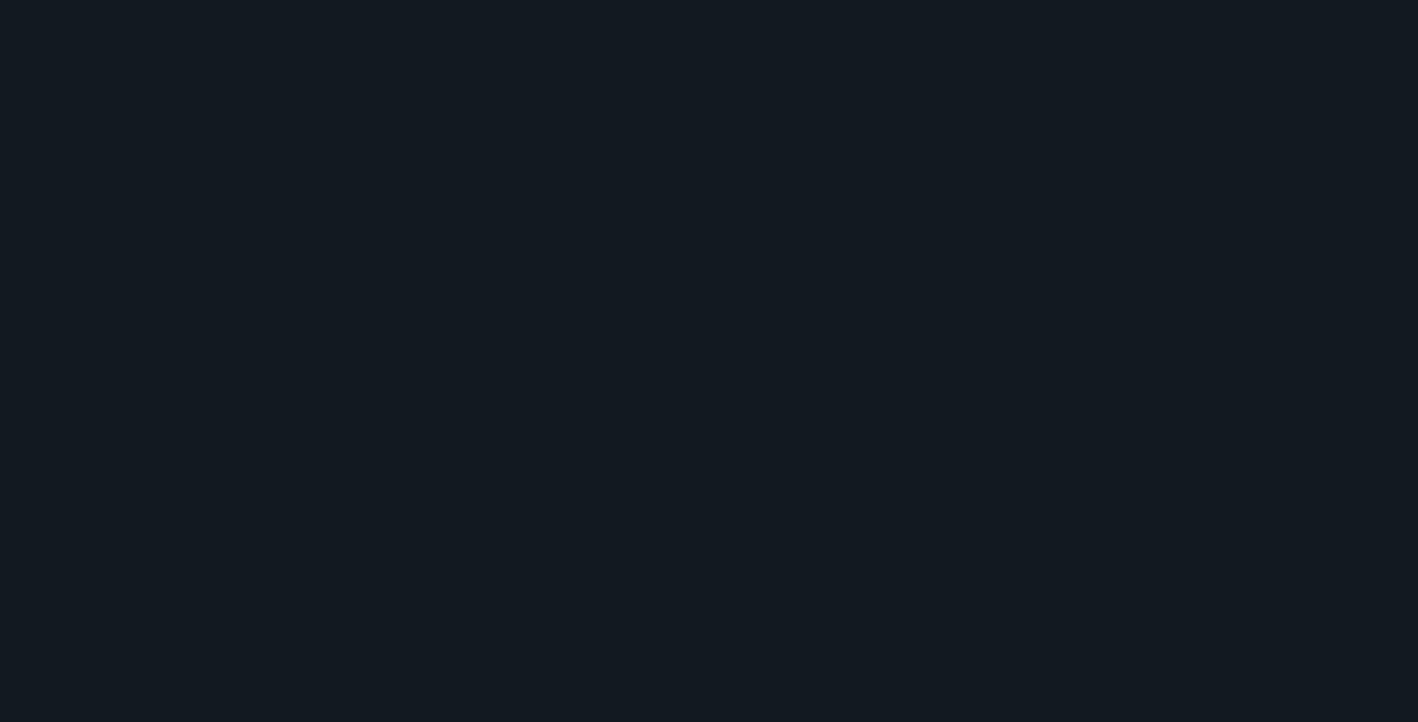 scroll, scrollTop: 0, scrollLeft: 0, axis: both 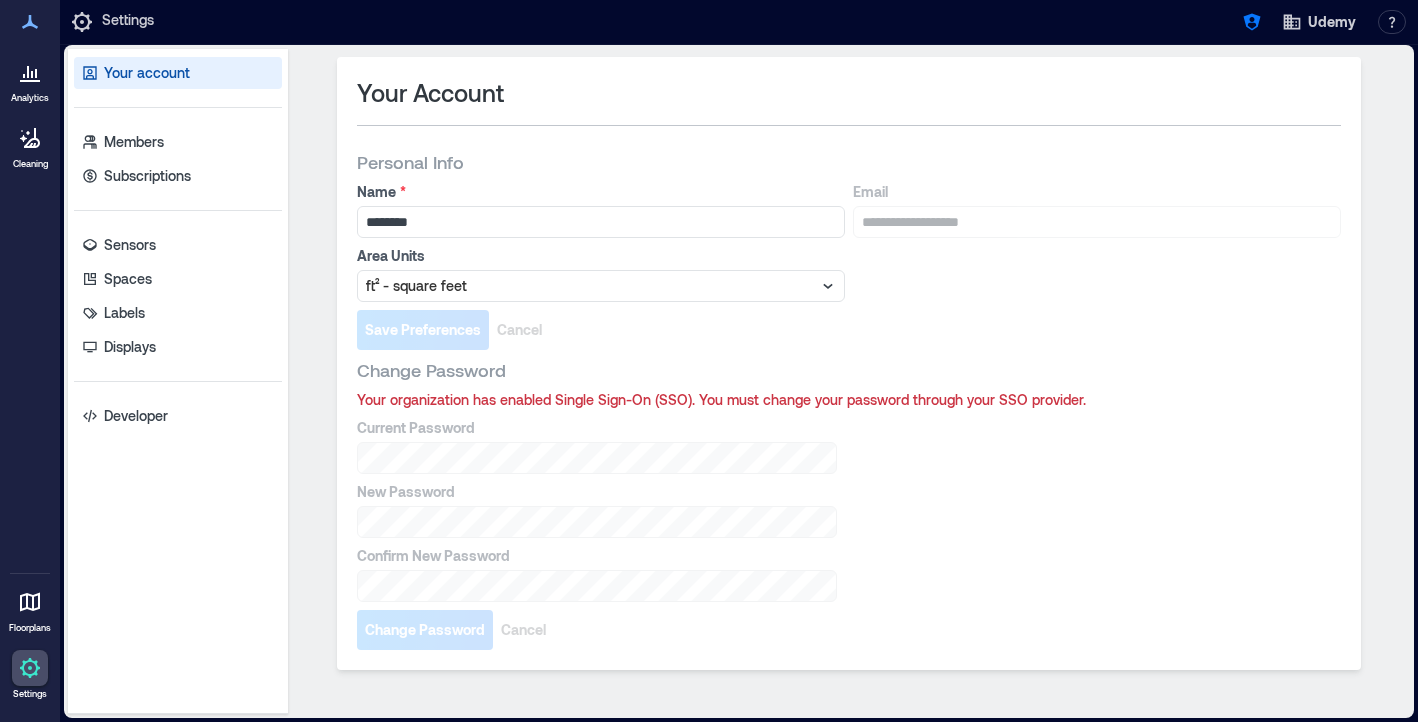 click 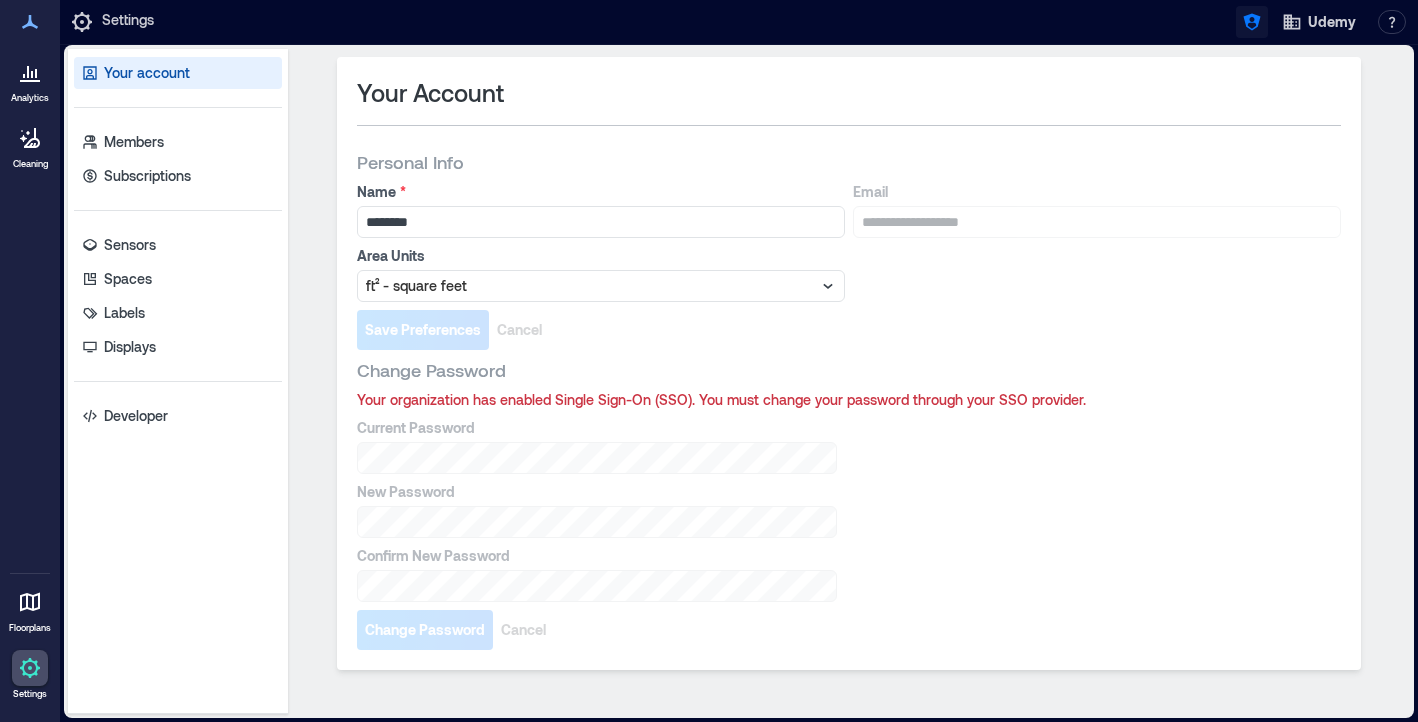 click 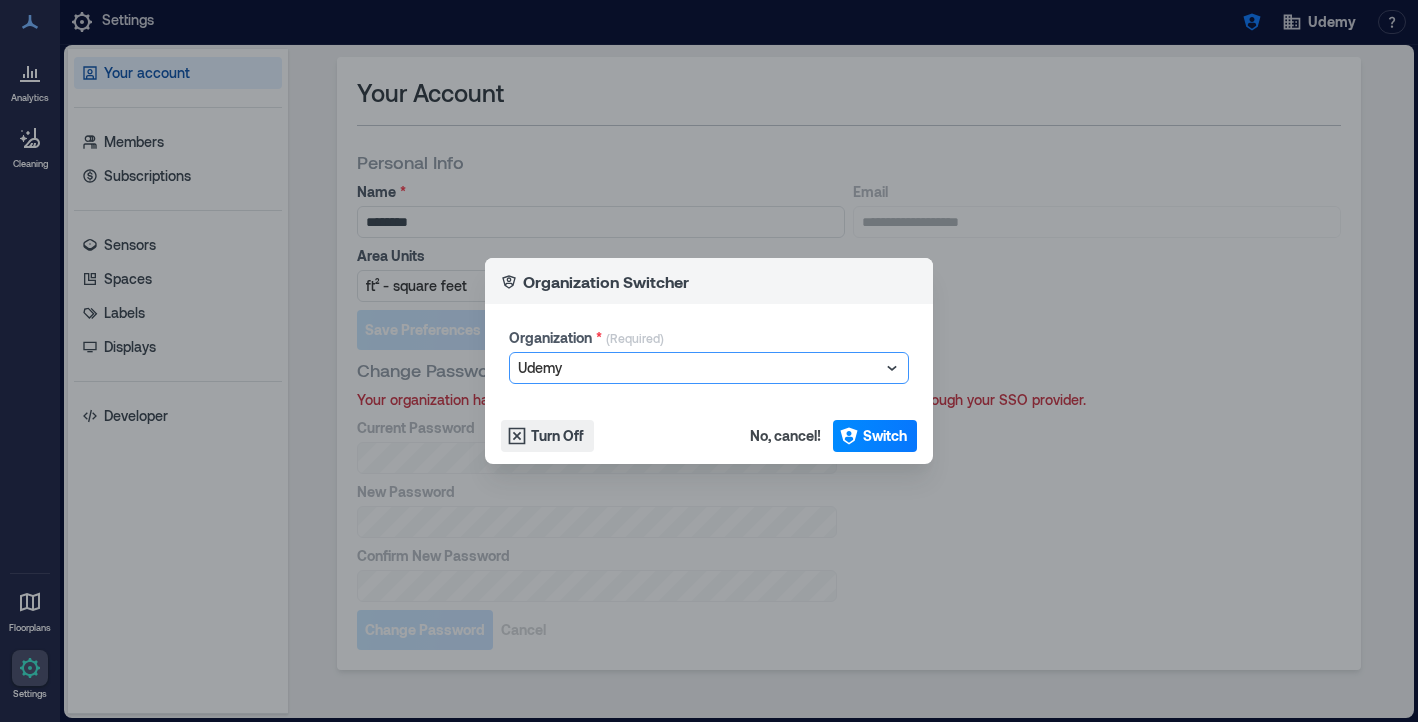 click at bounding box center (699, 368) 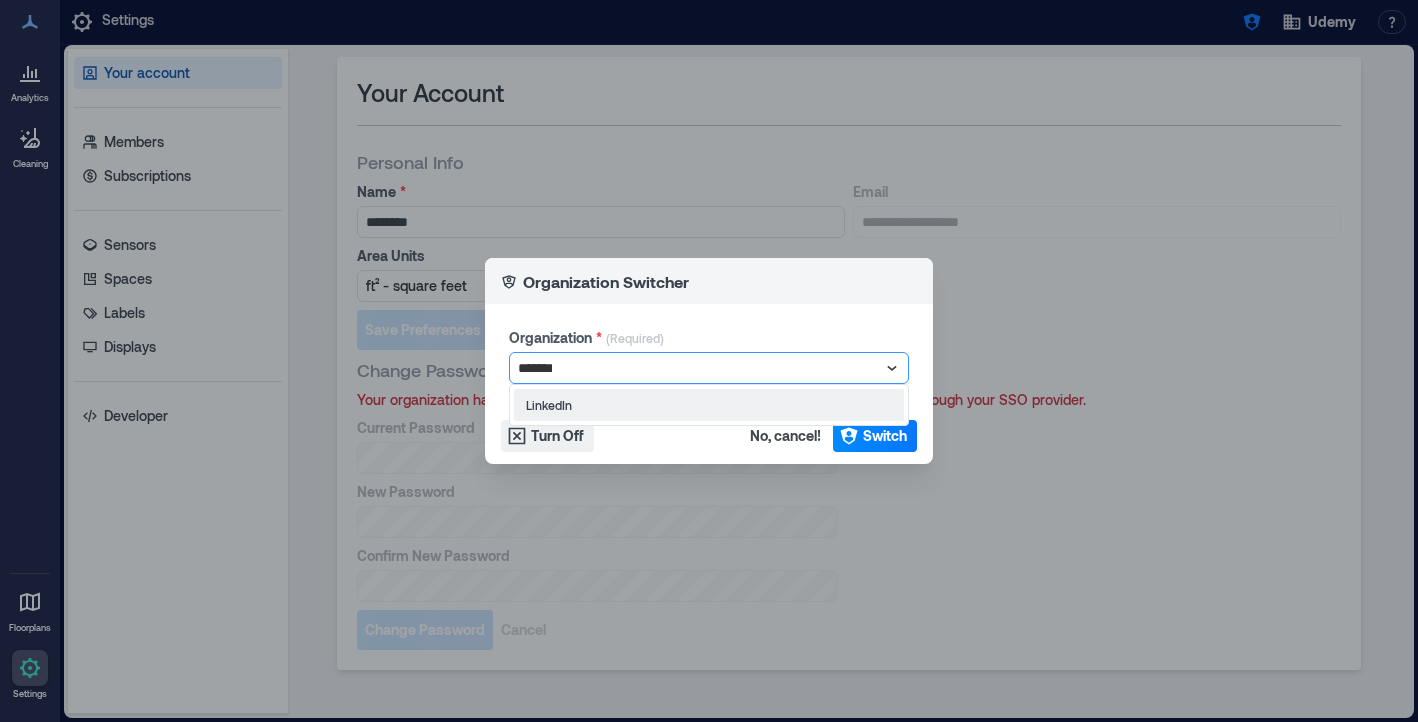 type on "********" 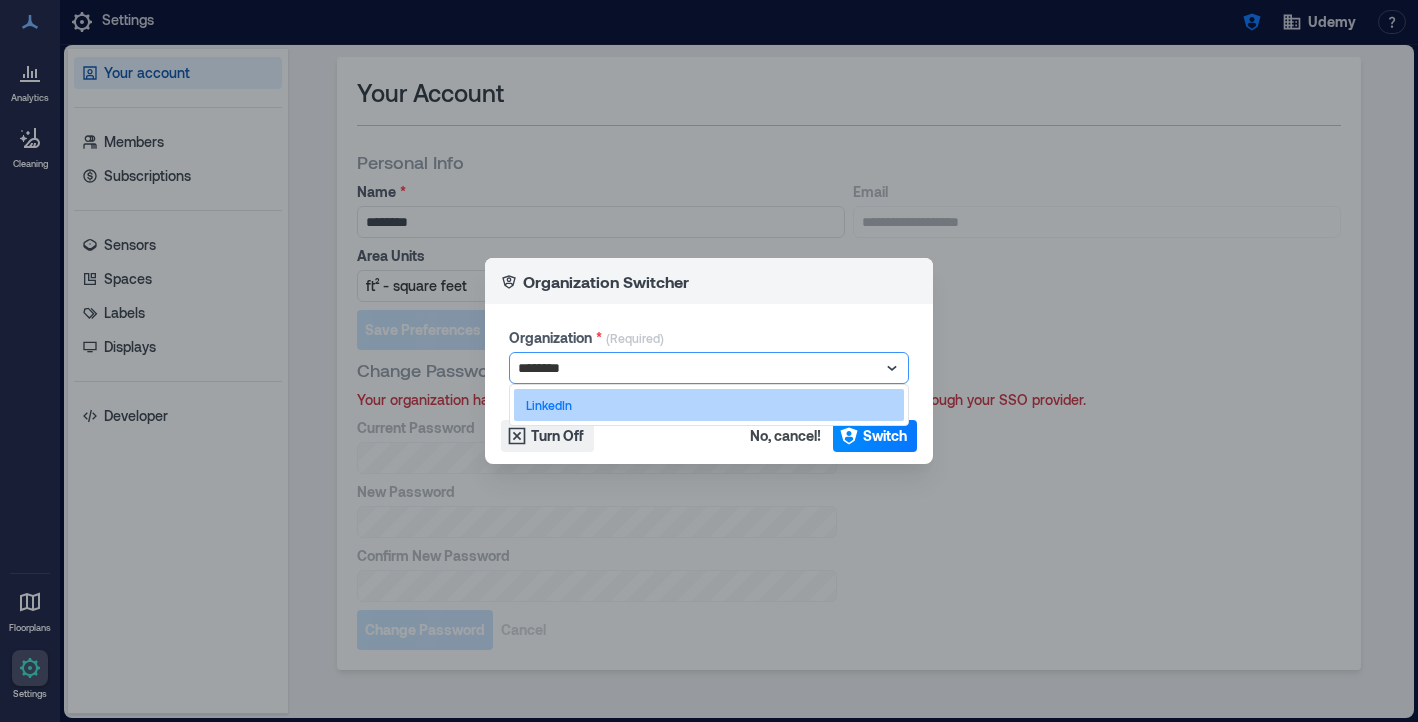 click on "LinkedIn" at bounding box center (709, 405) 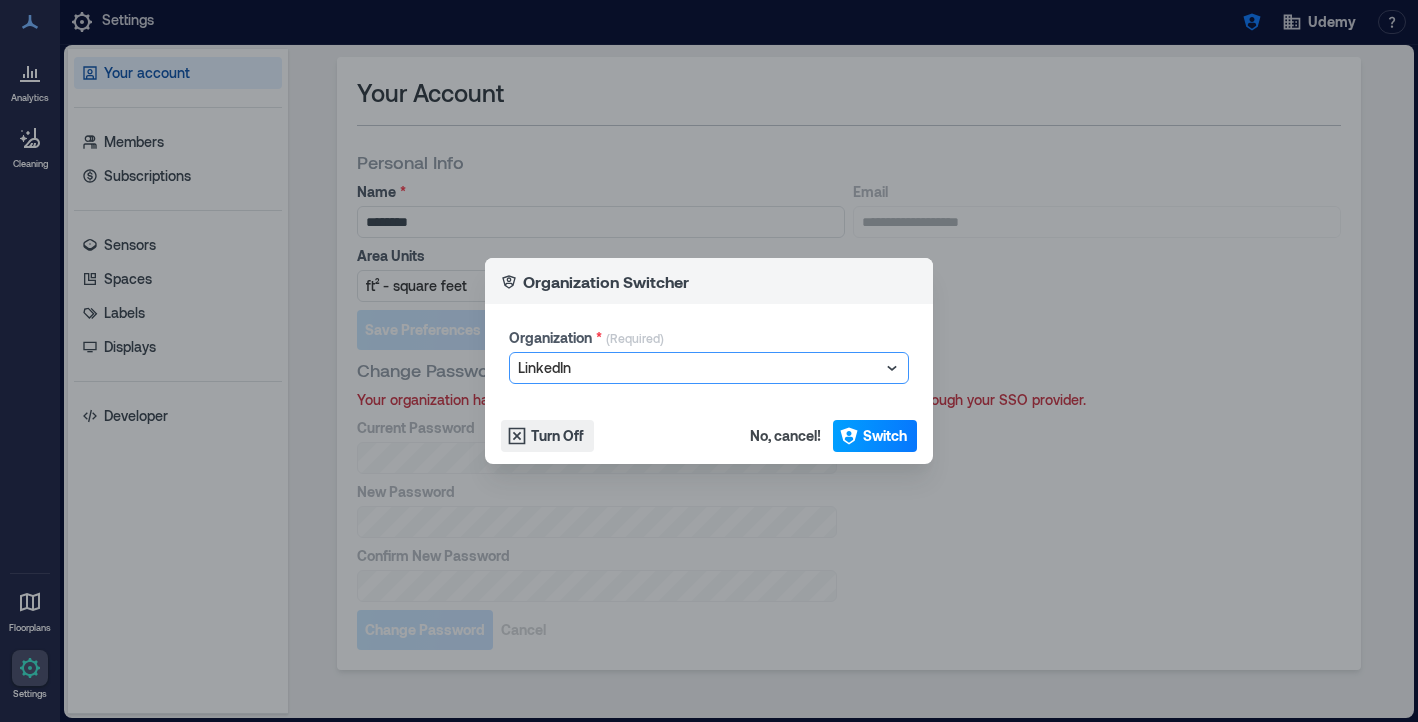 click on "Switch" at bounding box center [885, 436] 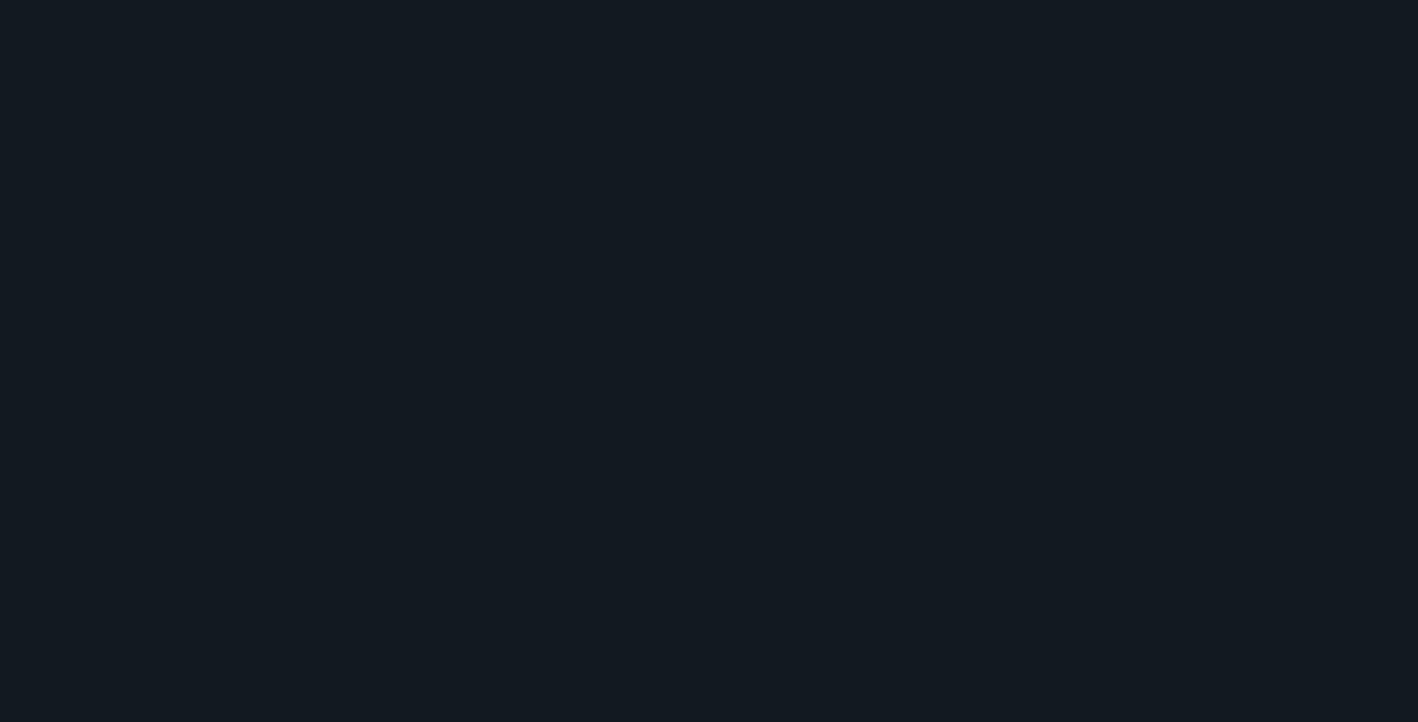 scroll, scrollTop: 0, scrollLeft: 0, axis: both 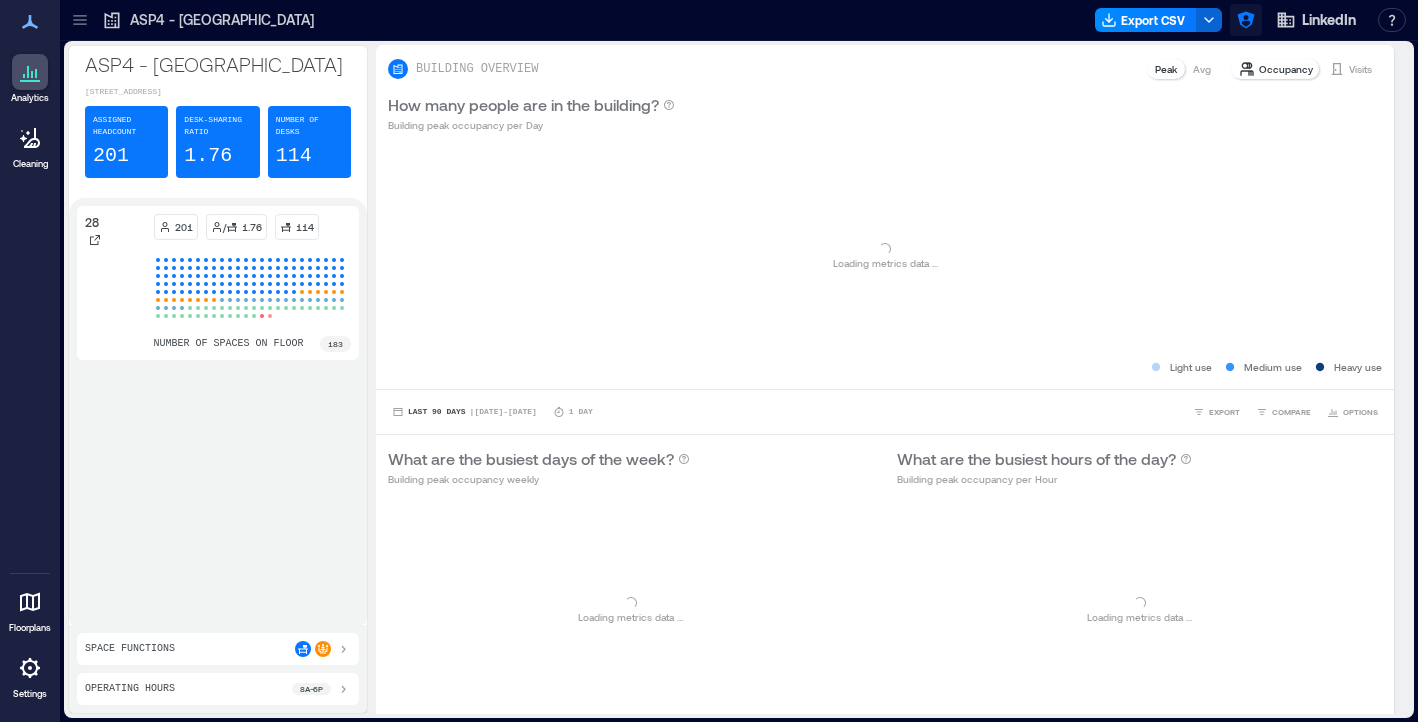 click 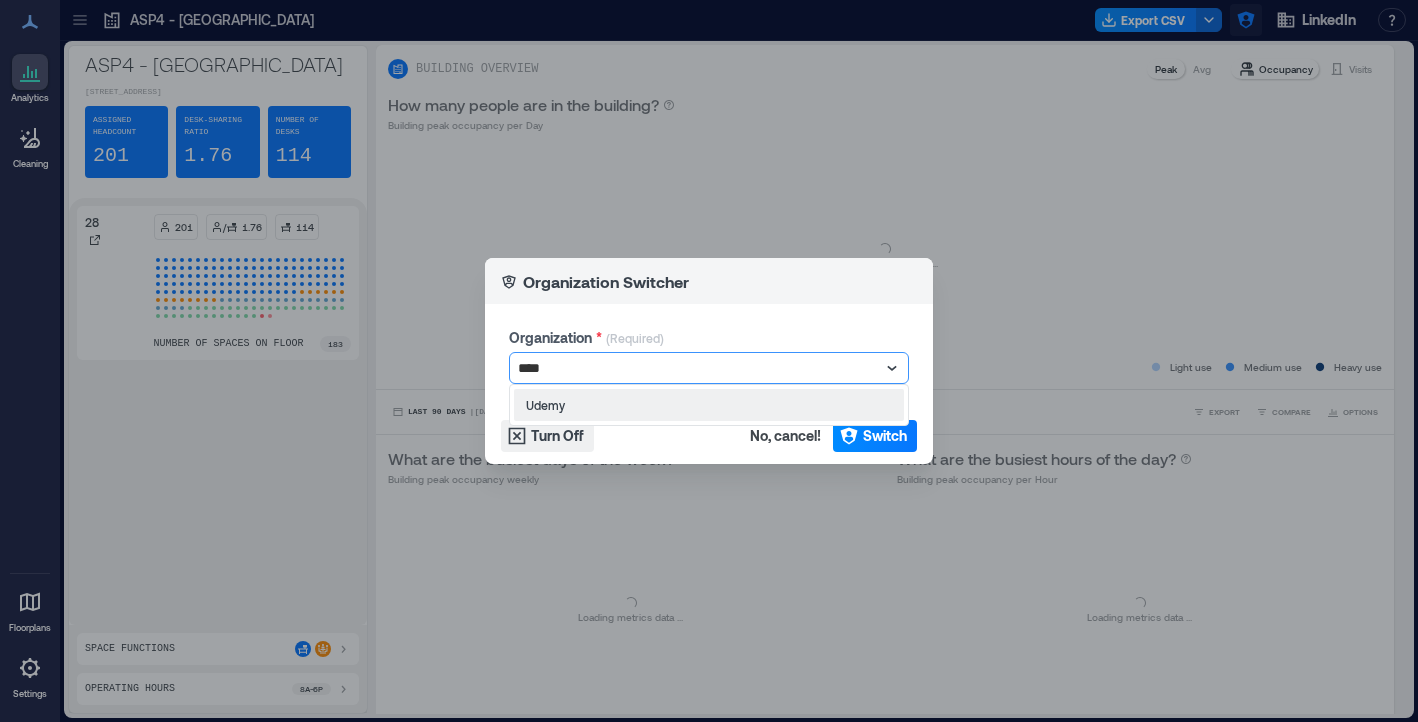 type on "*****" 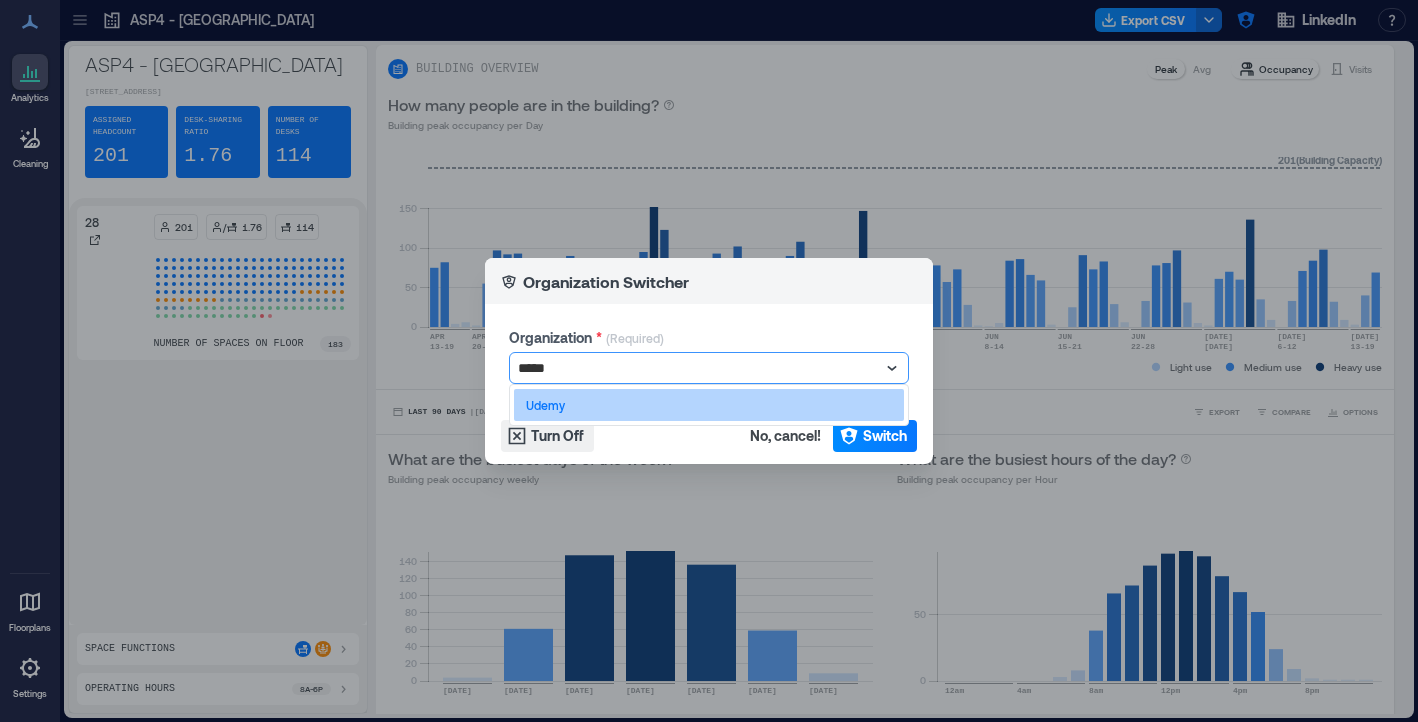 click on "Udemy" at bounding box center (709, 405) 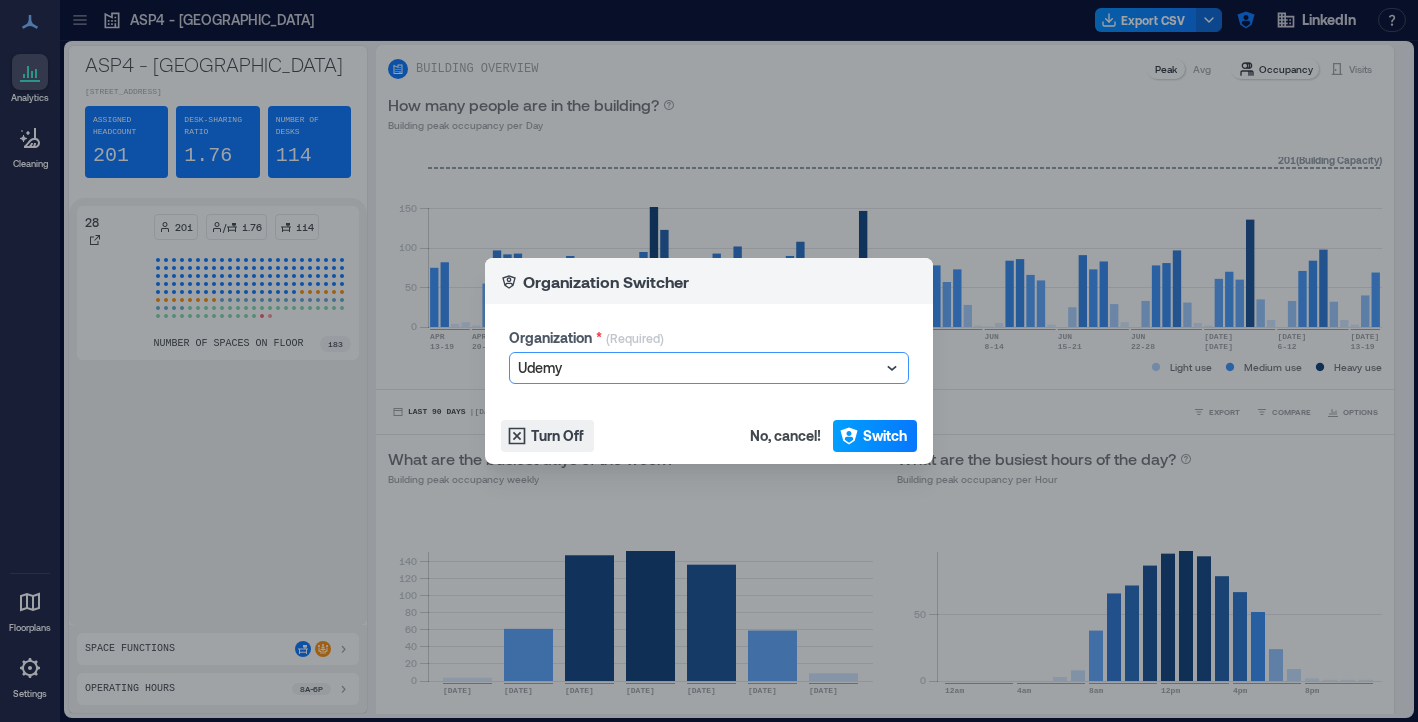 click on "Switch" at bounding box center [885, 436] 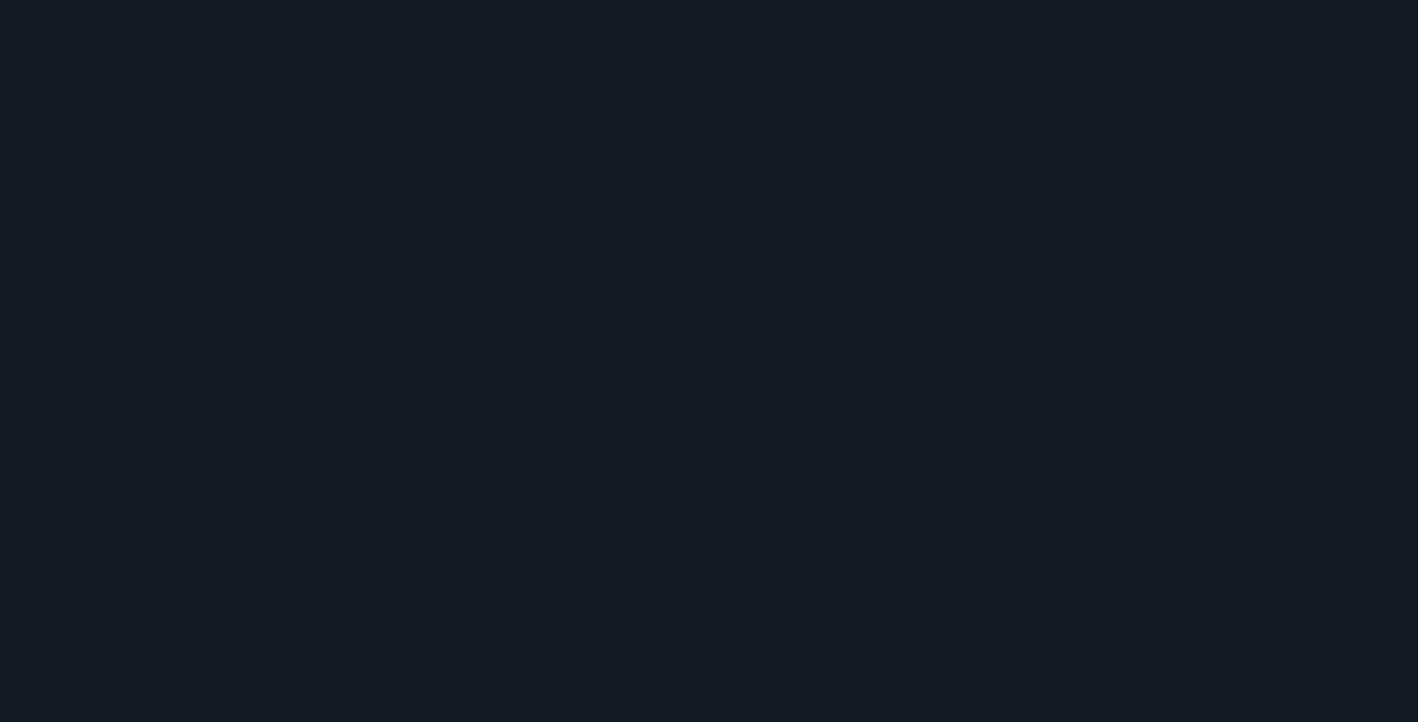 scroll, scrollTop: 0, scrollLeft: 0, axis: both 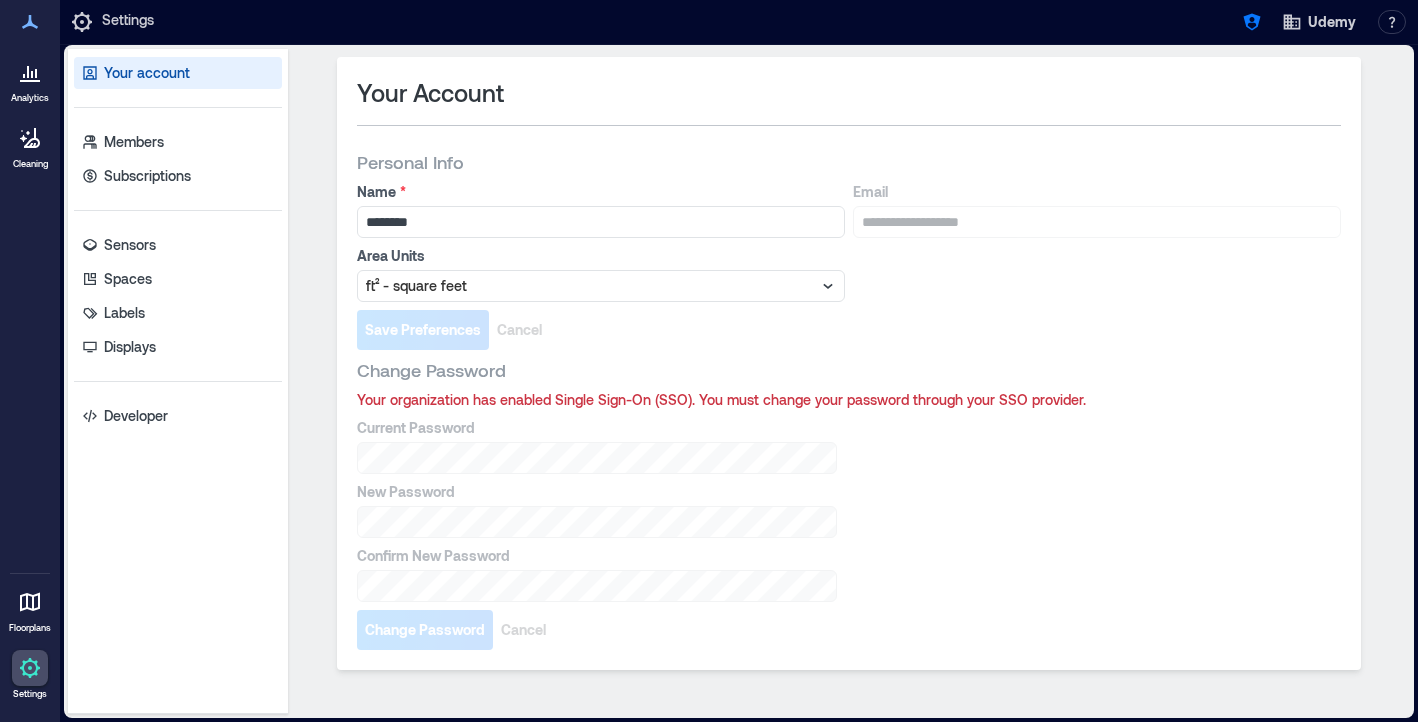 click at bounding box center (30, 72) 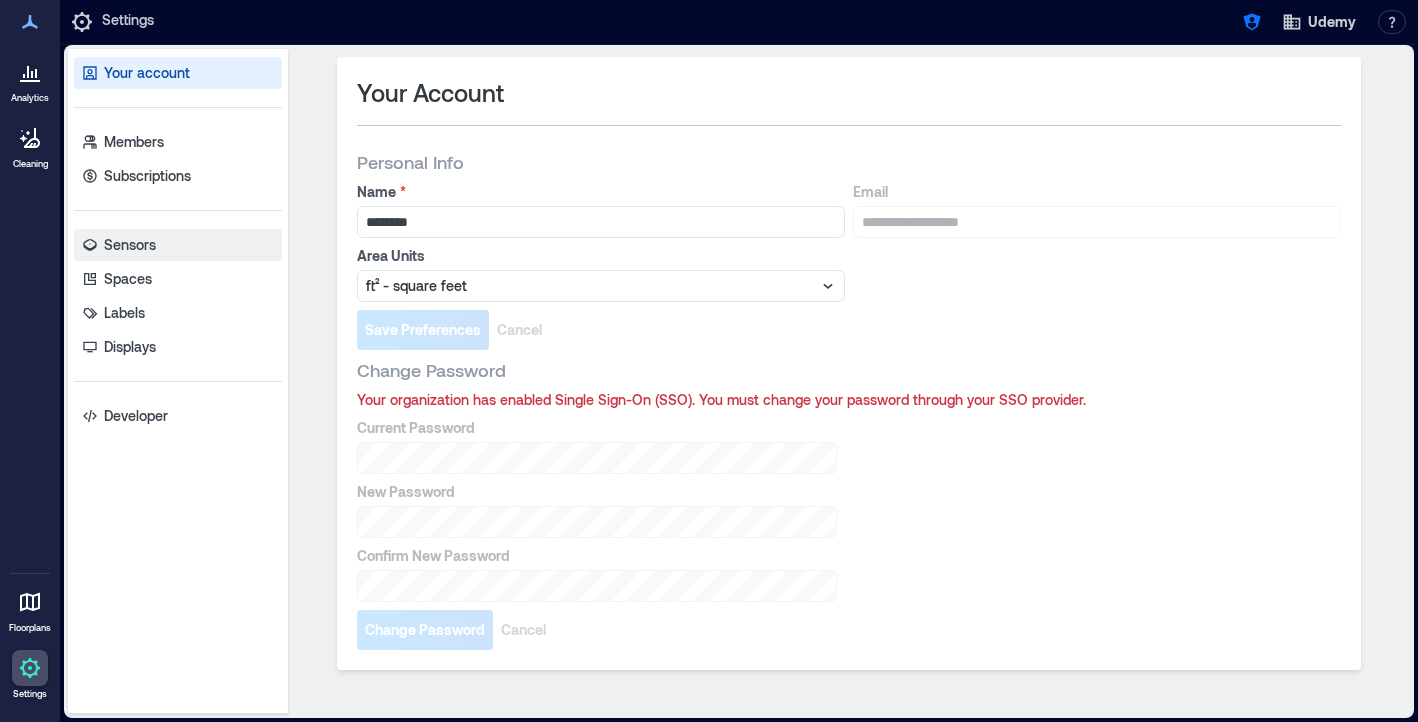 click on "Sensors" at bounding box center [130, 245] 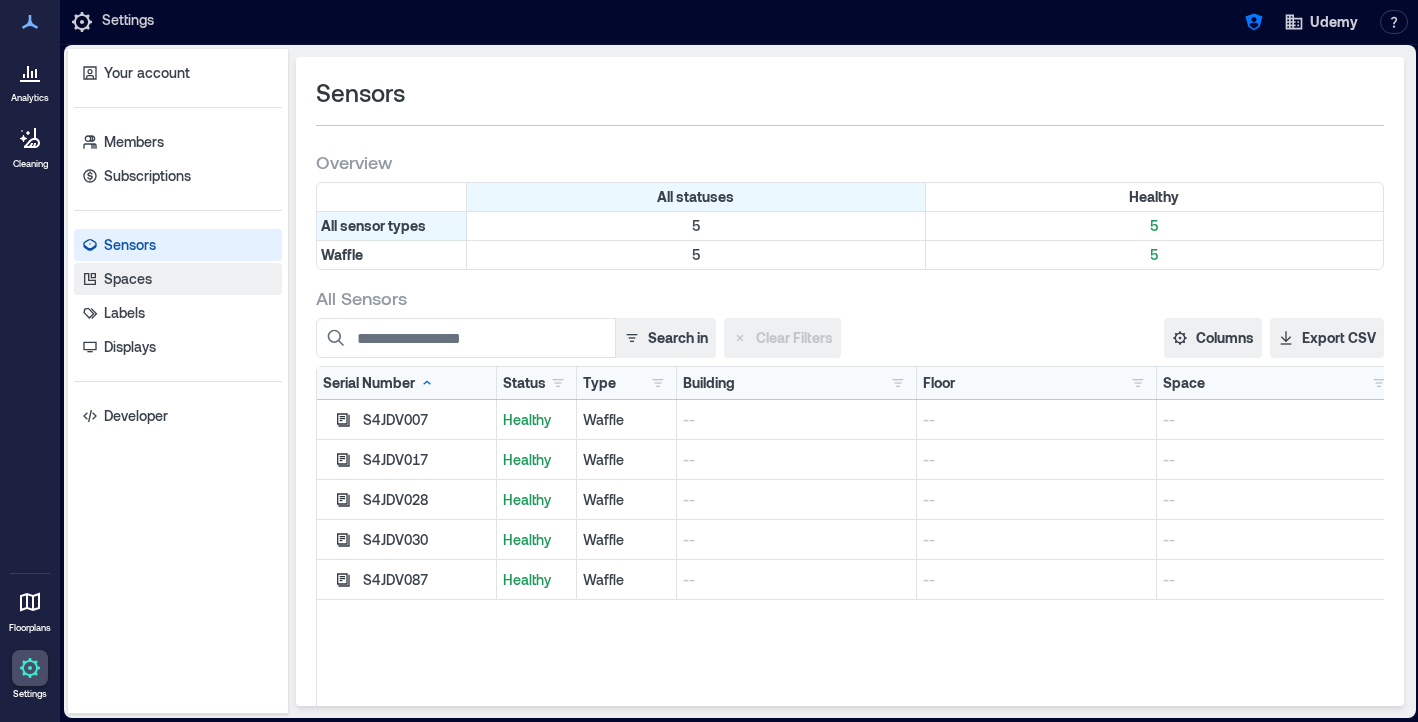 click on "Spaces" at bounding box center [178, 279] 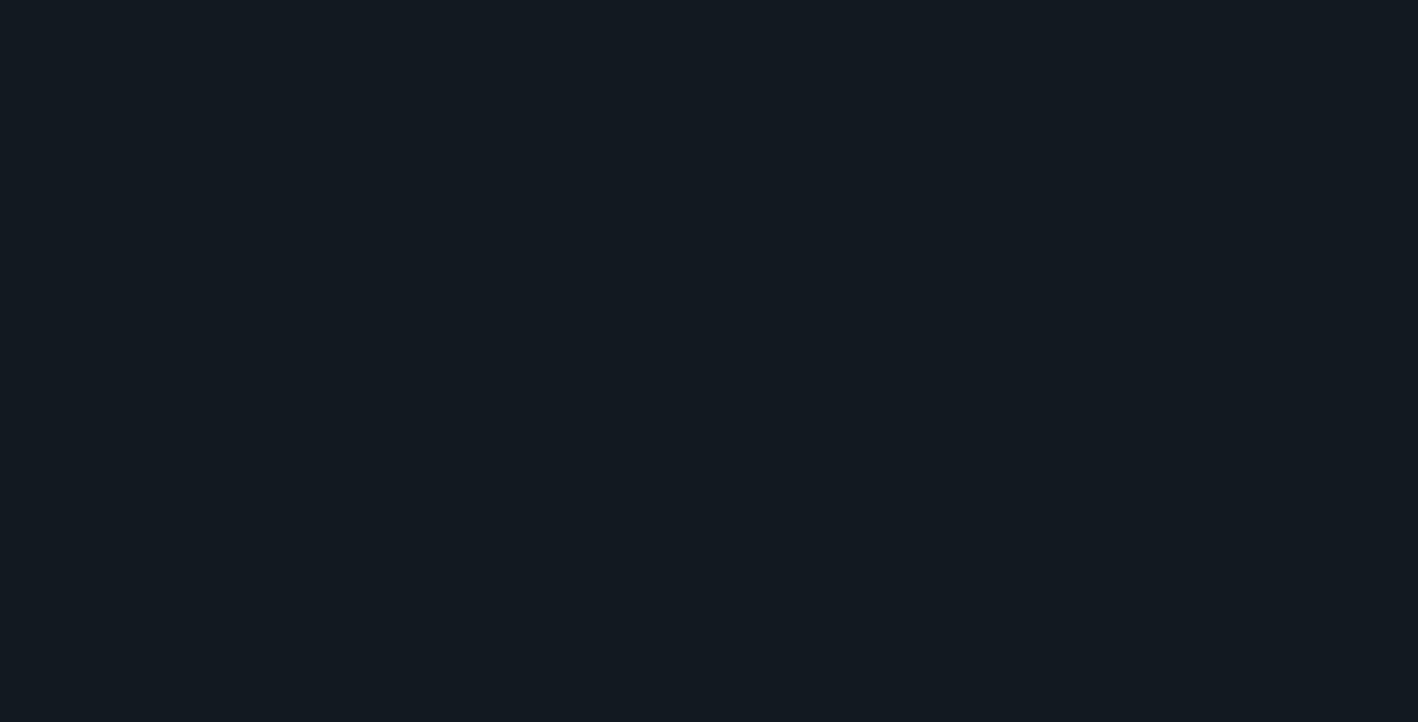 scroll, scrollTop: 0, scrollLeft: 0, axis: both 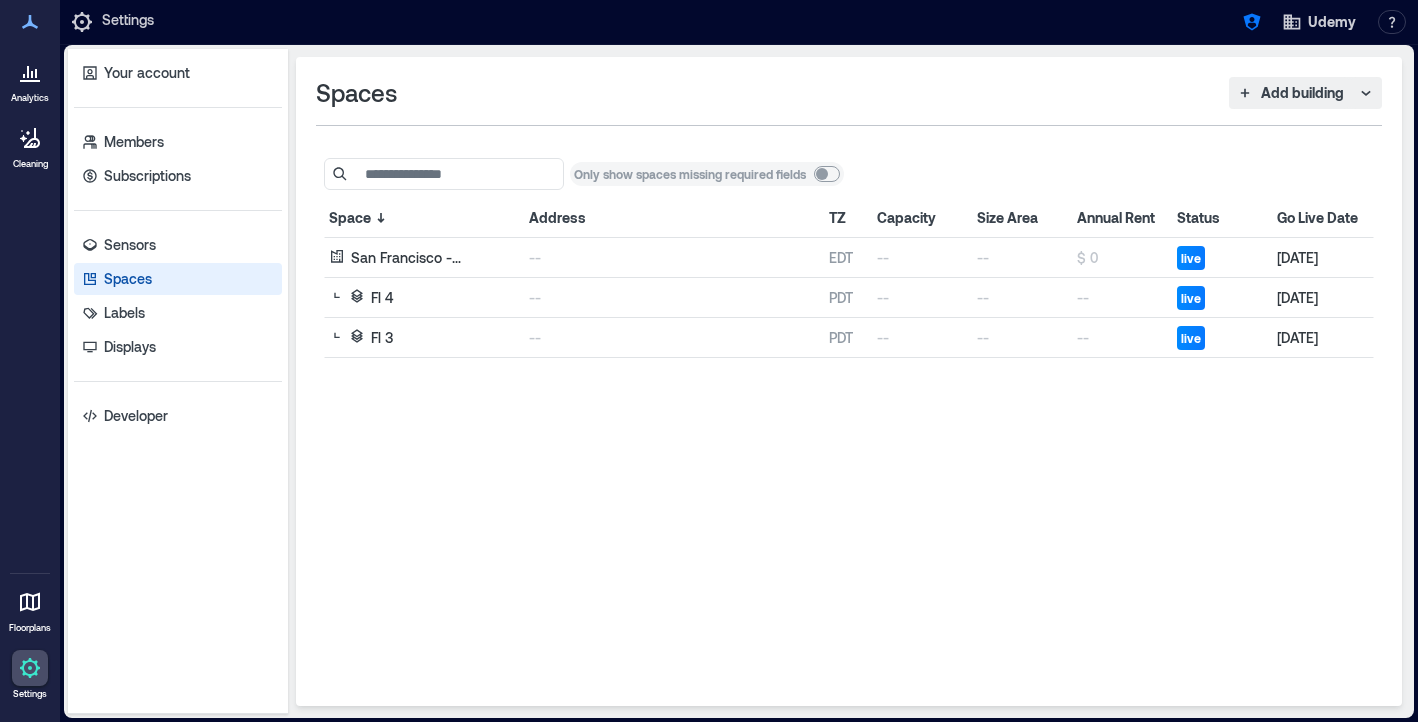 click 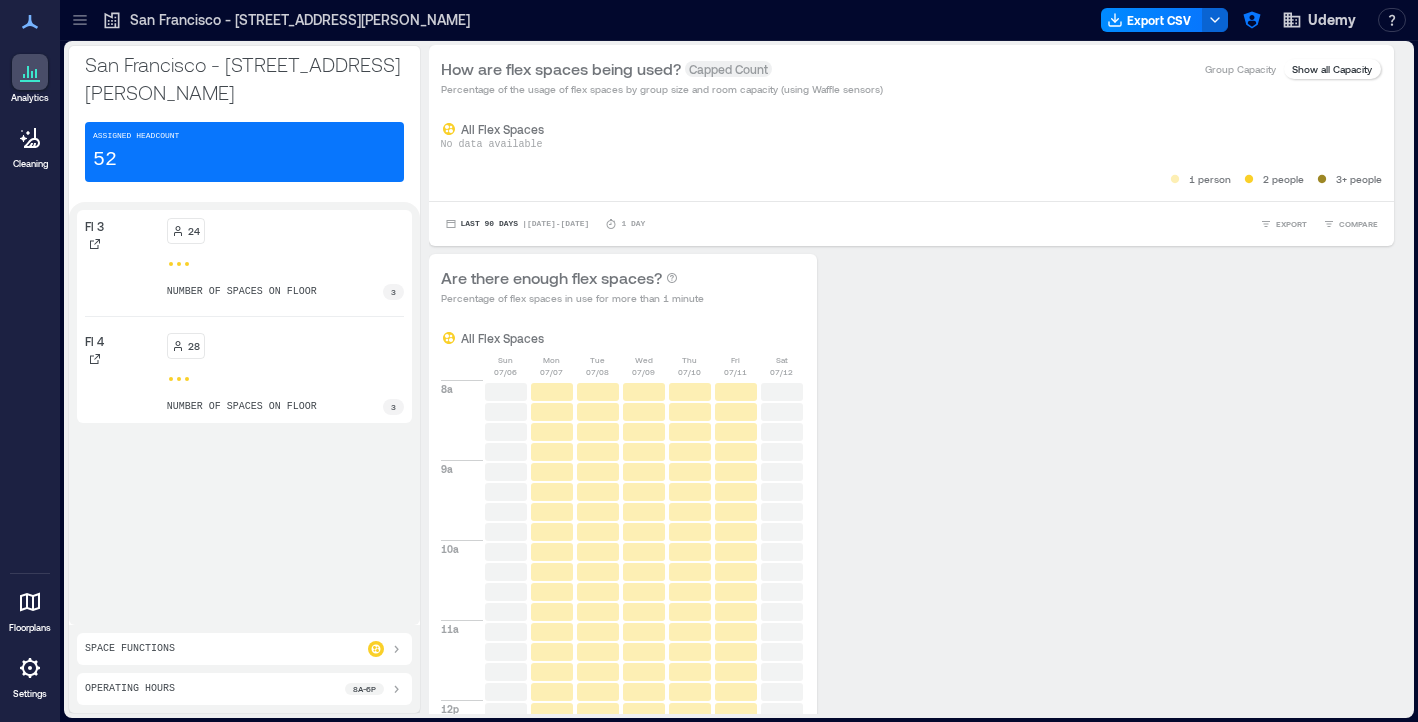 click 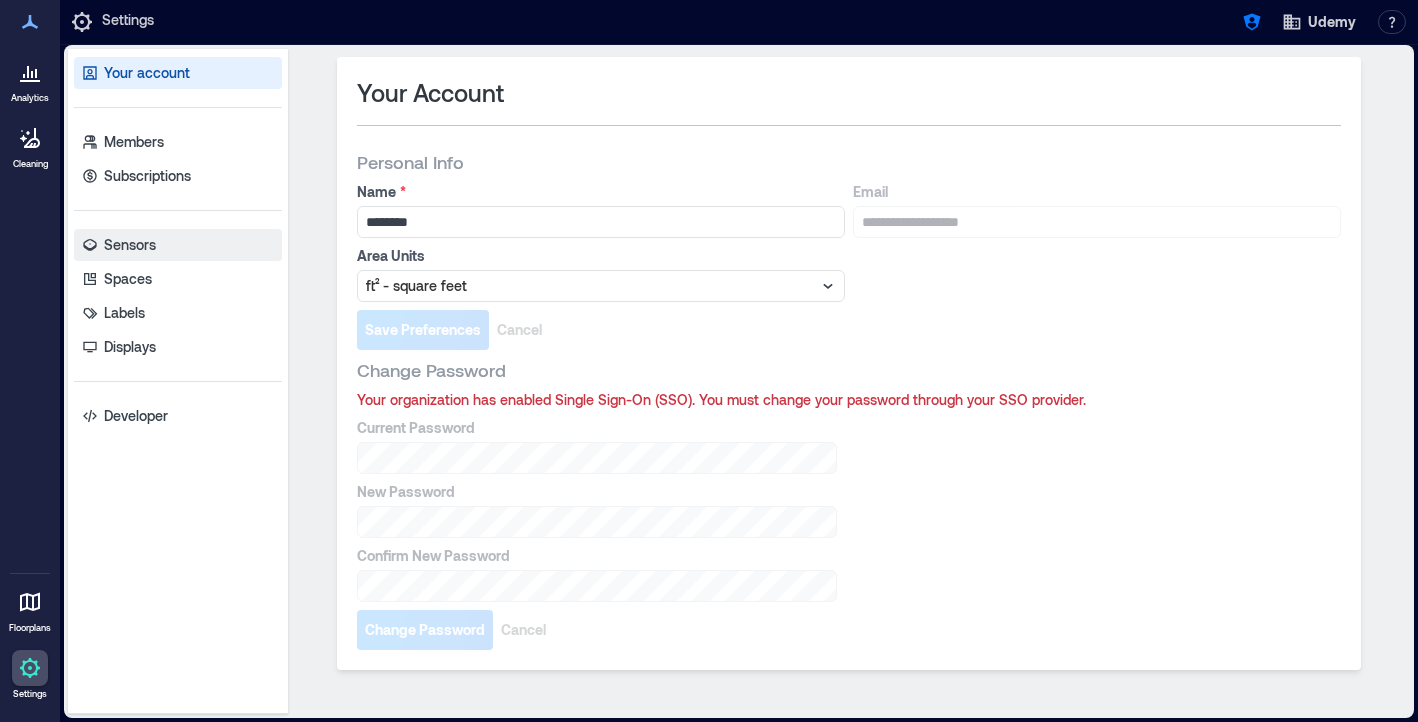 click on "Sensors" at bounding box center (178, 245) 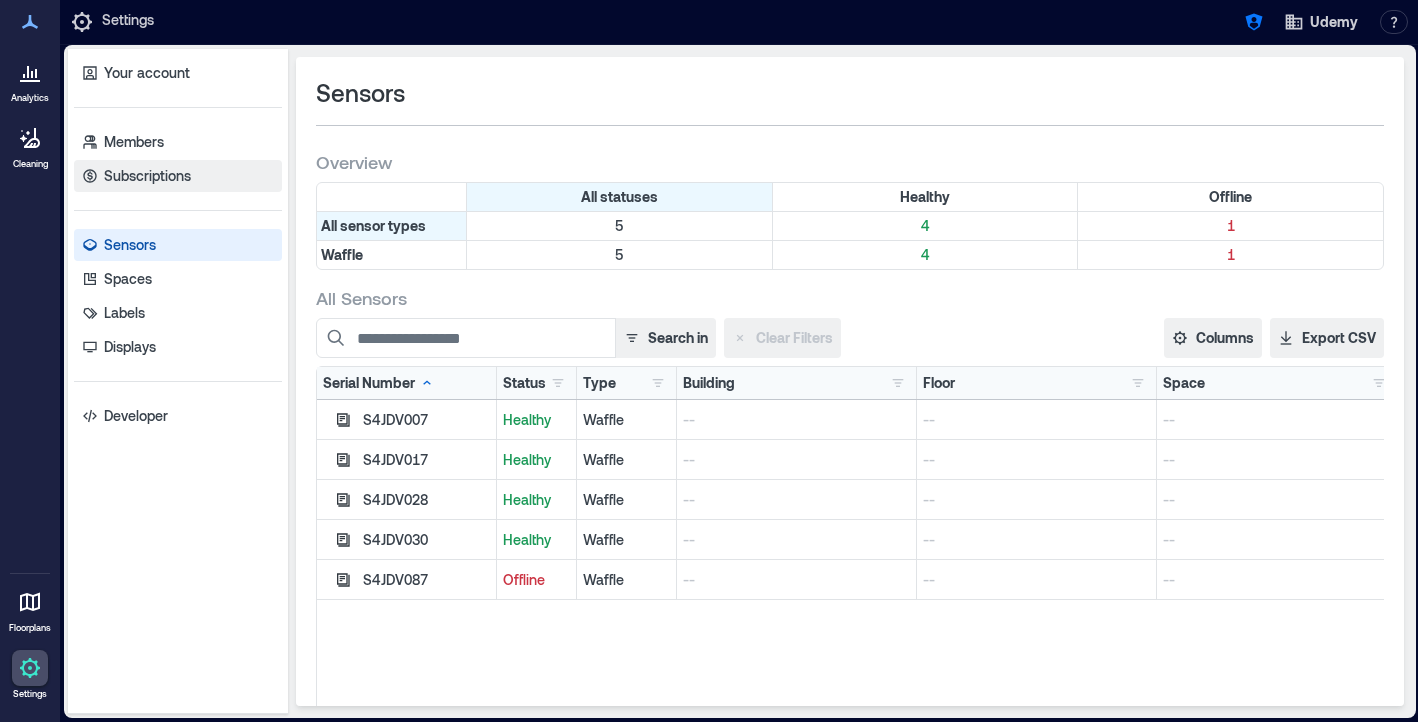 click on "Subscriptions" at bounding box center [147, 176] 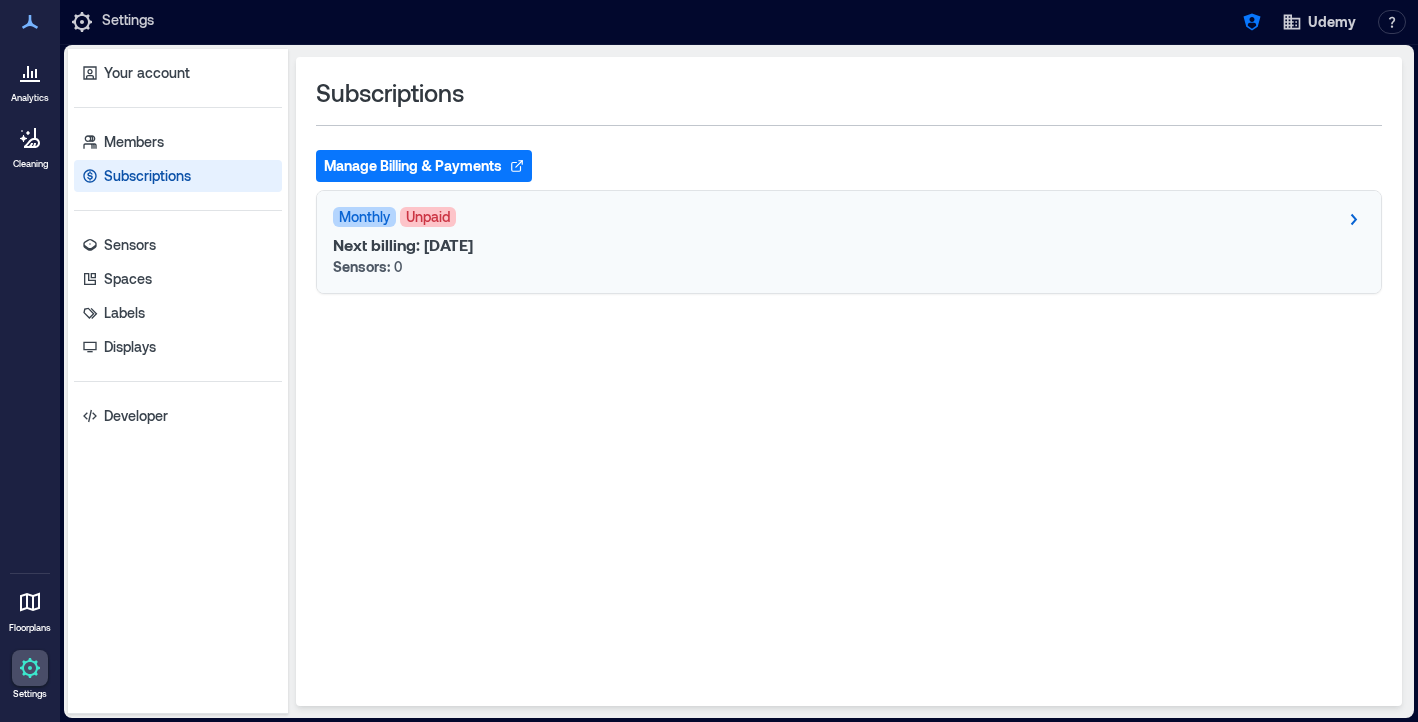 click on "Next billing: Jul 17, 2025 Sensors:   0" at bounding box center [849, 256] 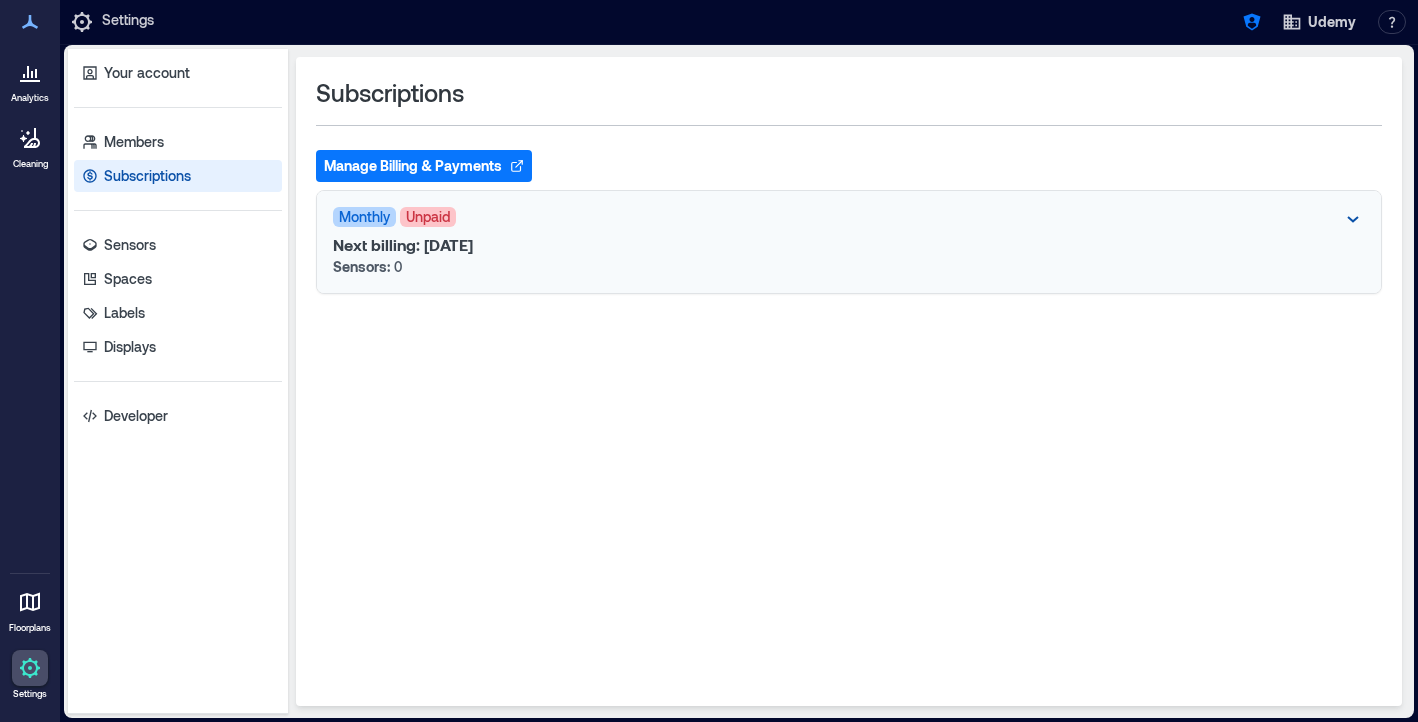 click 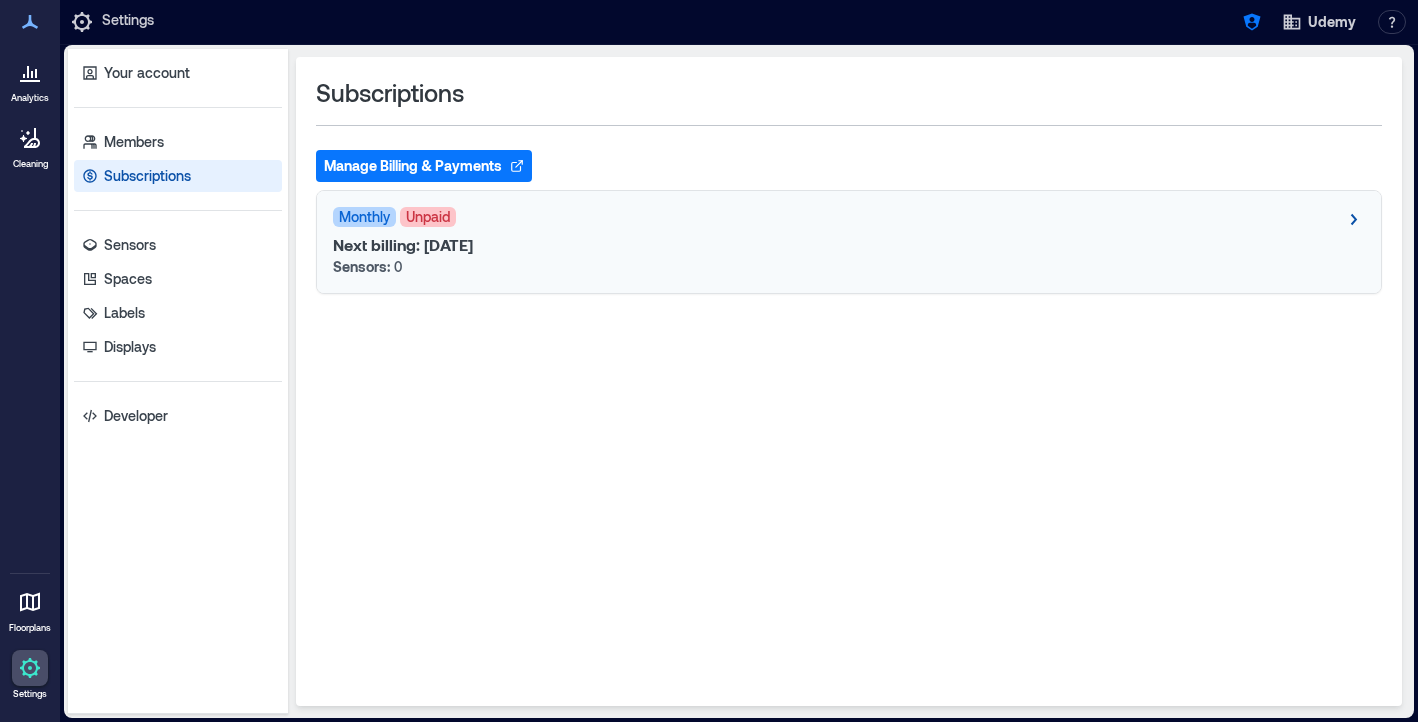 click 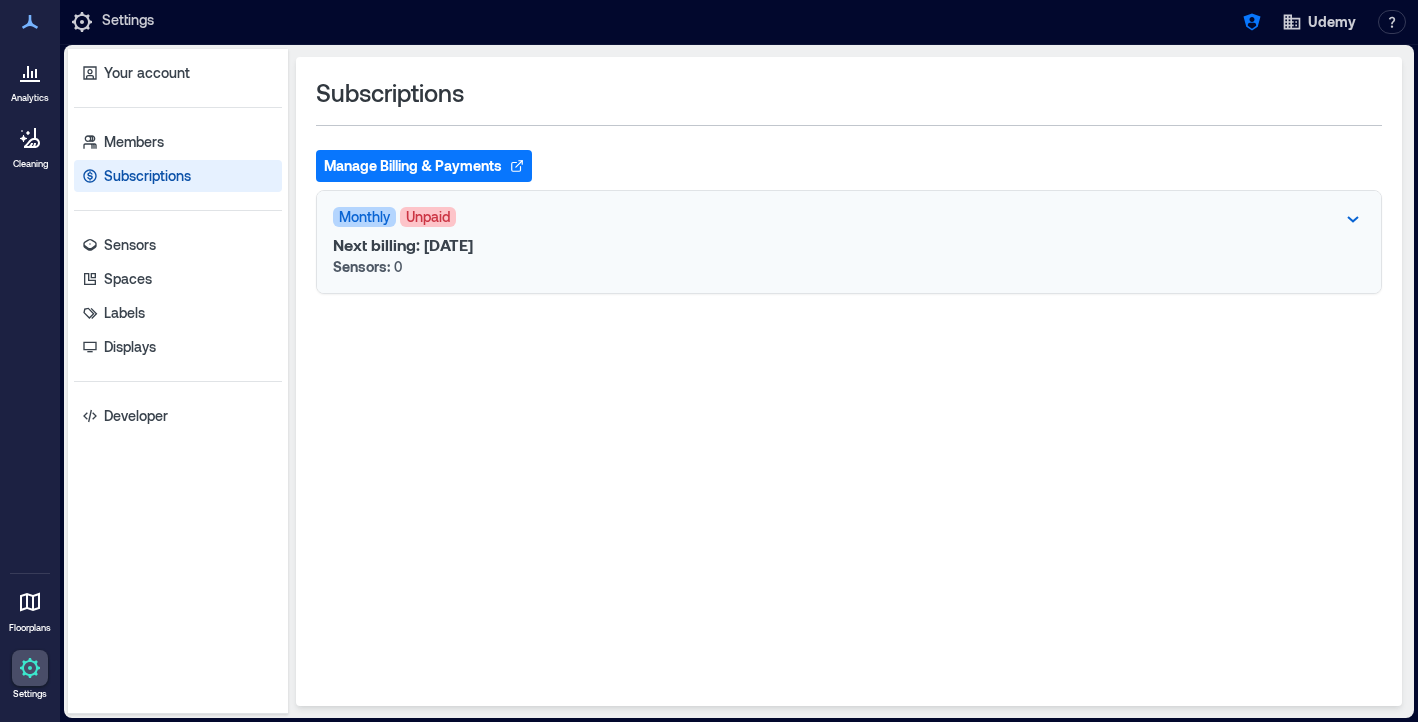 click on "Manage Billing & Payments" at bounding box center [424, 166] 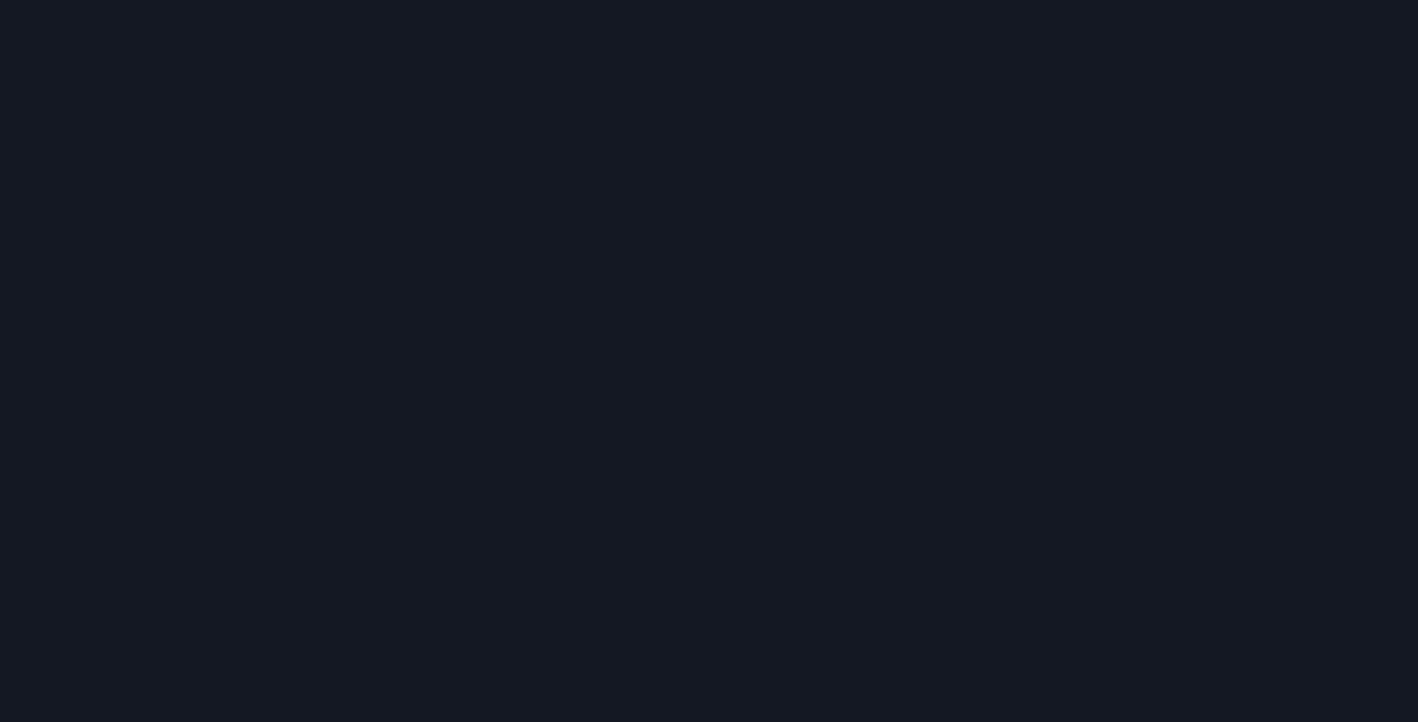 scroll, scrollTop: 0, scrollLeft: 0, axis: both 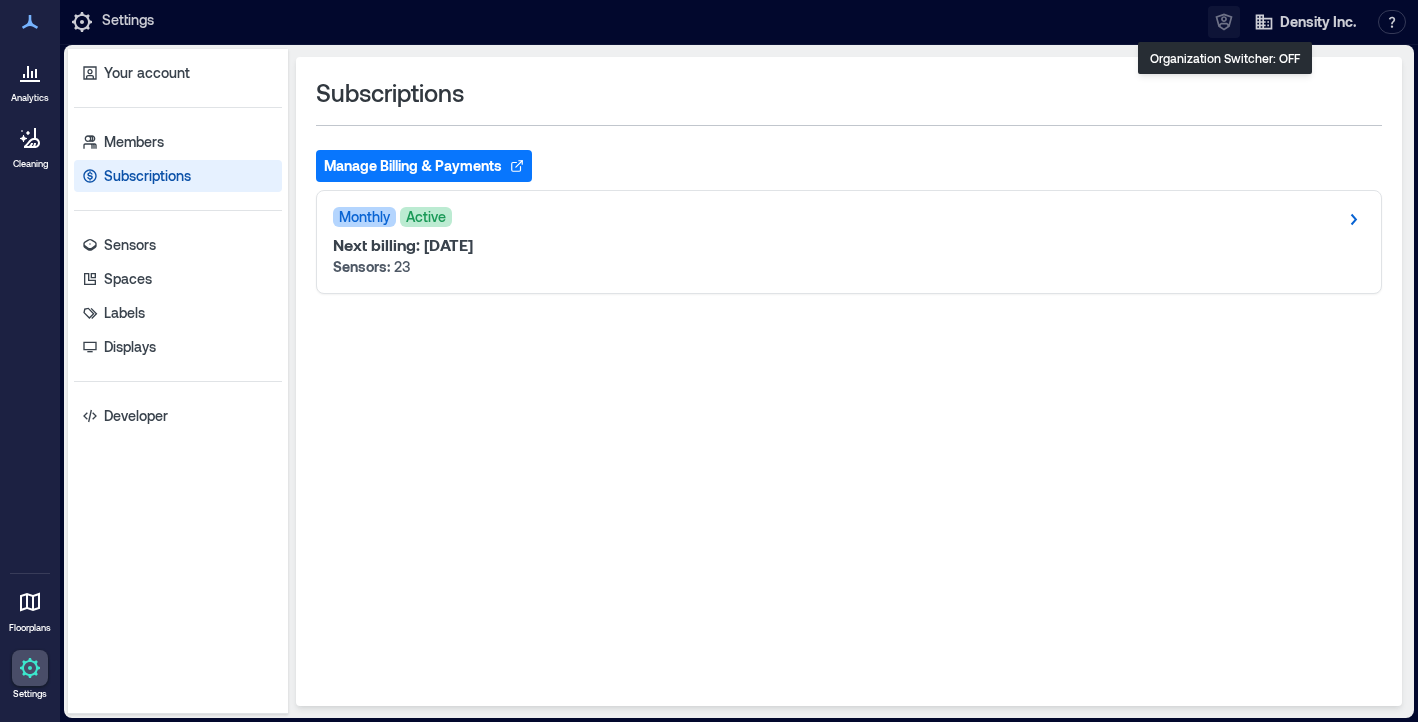 click 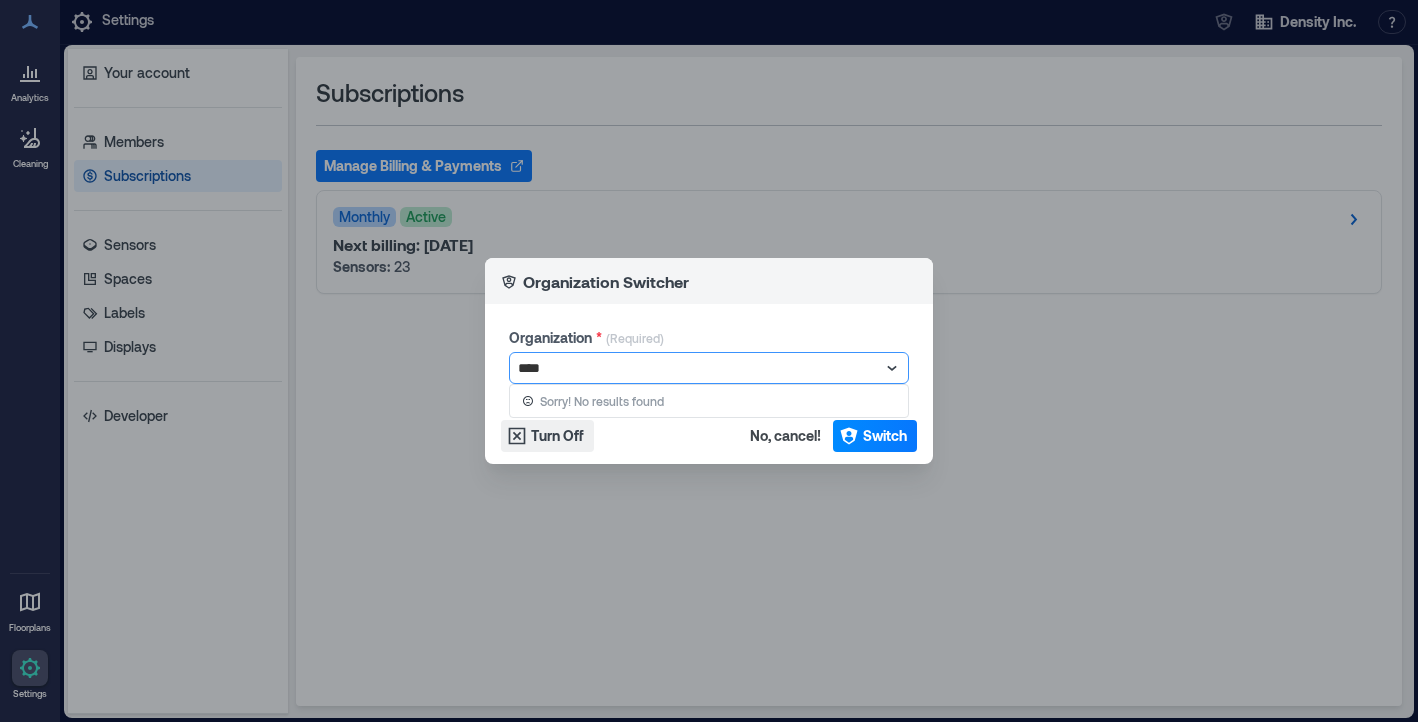 type on "***" 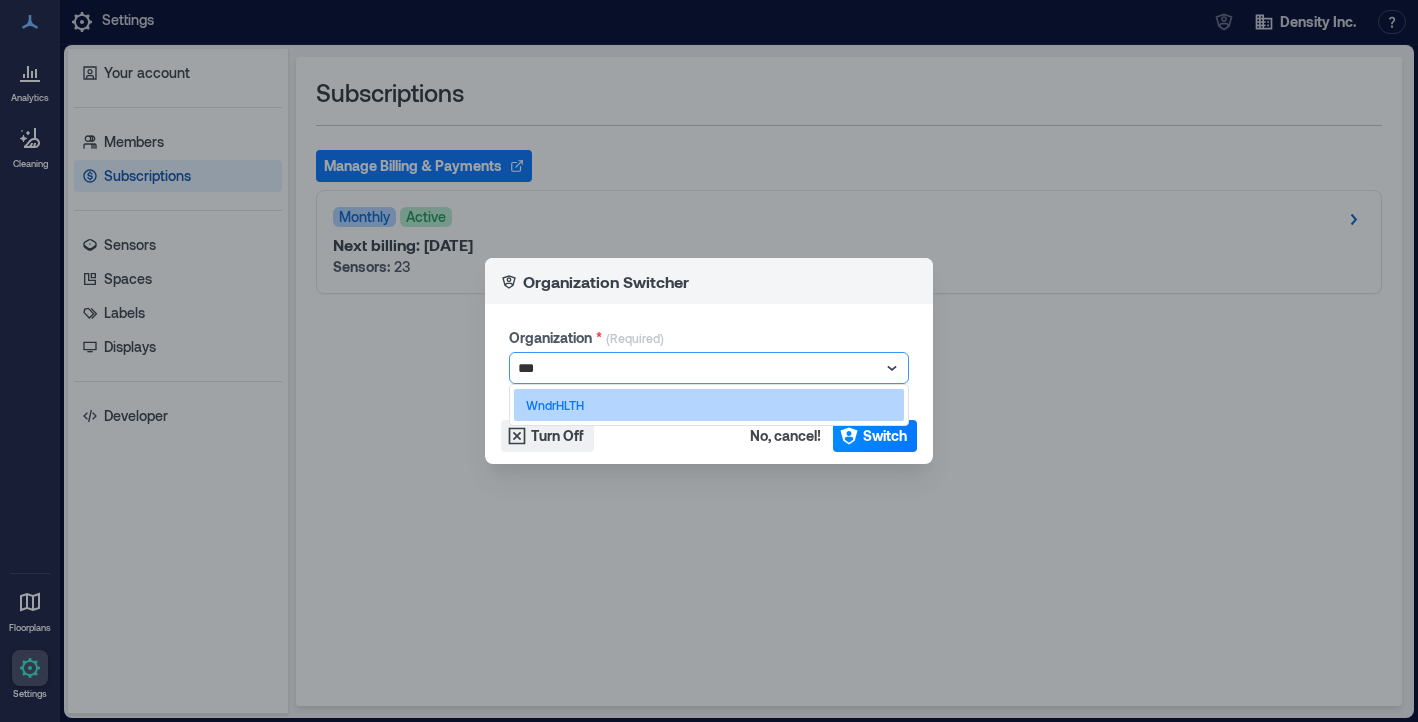click on "WndrHLTH" at bounding box center (709, 405) 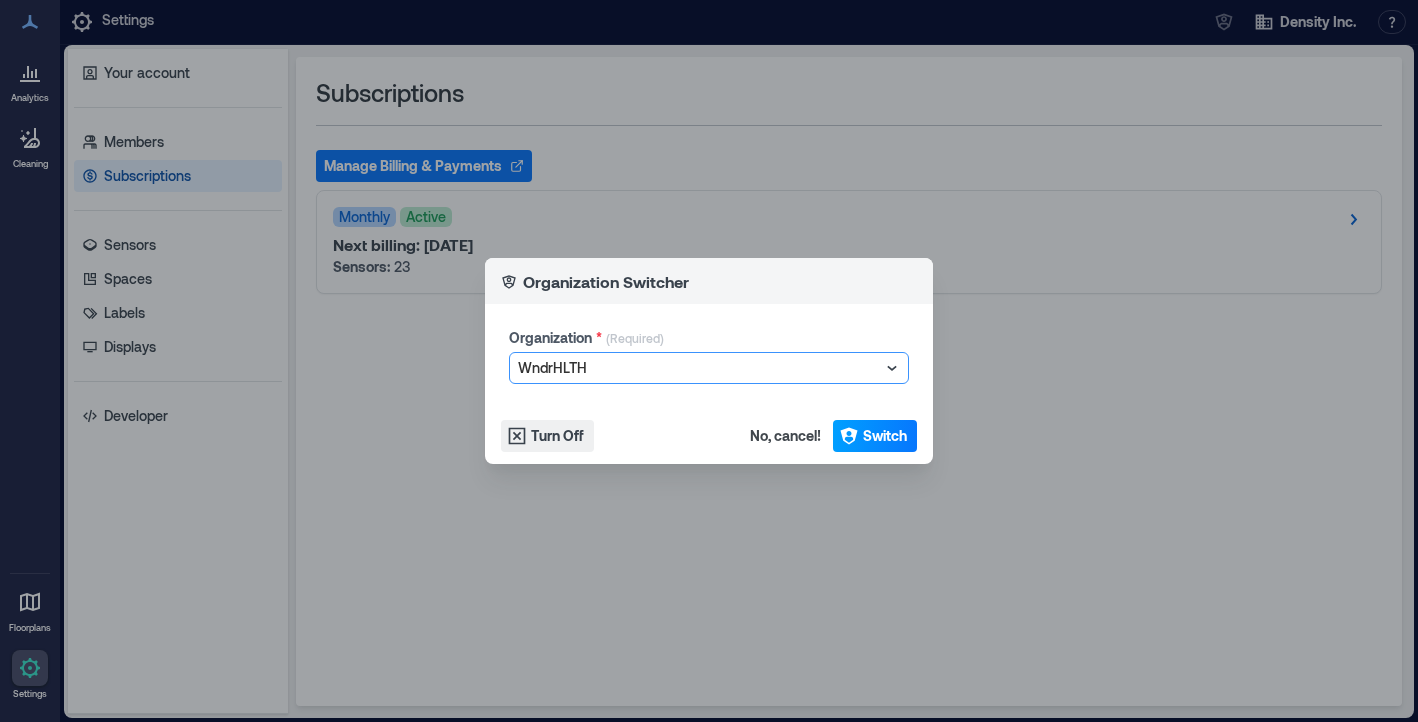 click on "Switch" at bounding box center (885, 436) 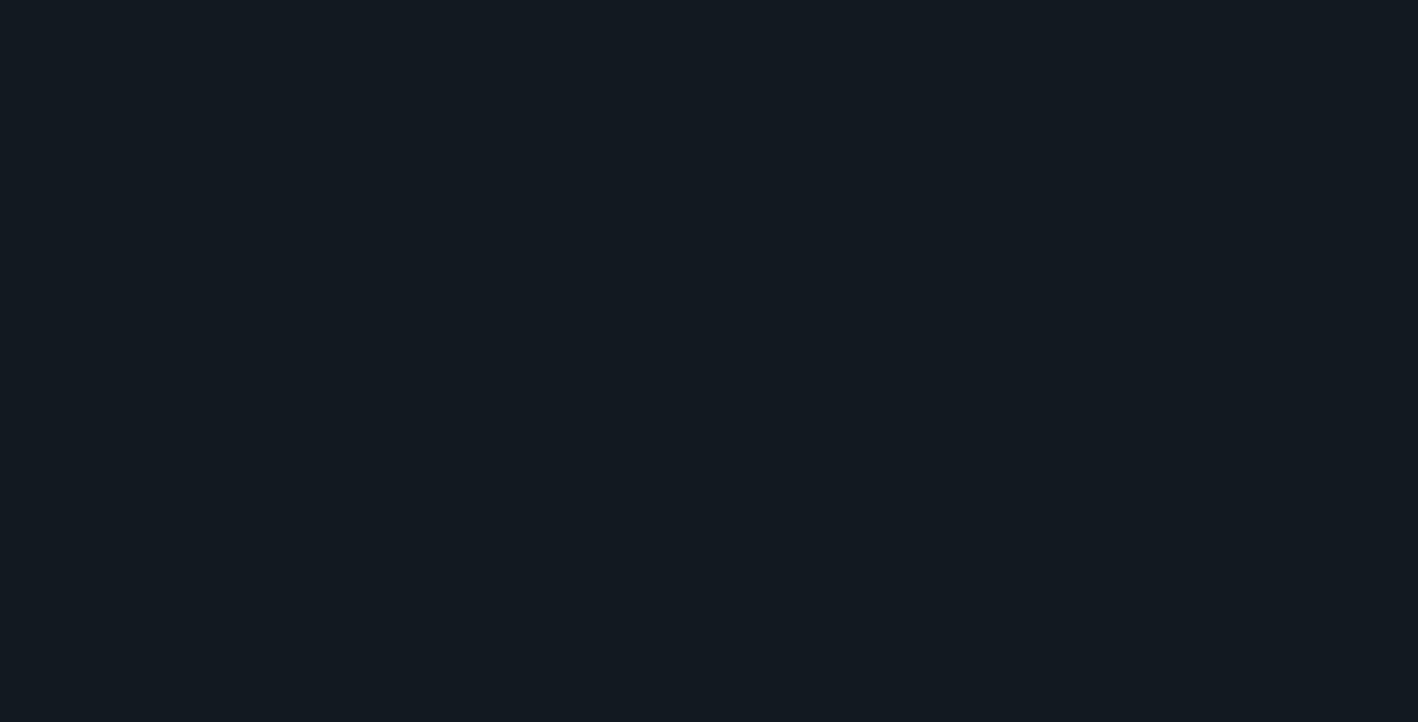 scroll, scrollTop: 0, scrollLeft: 0, axis: both 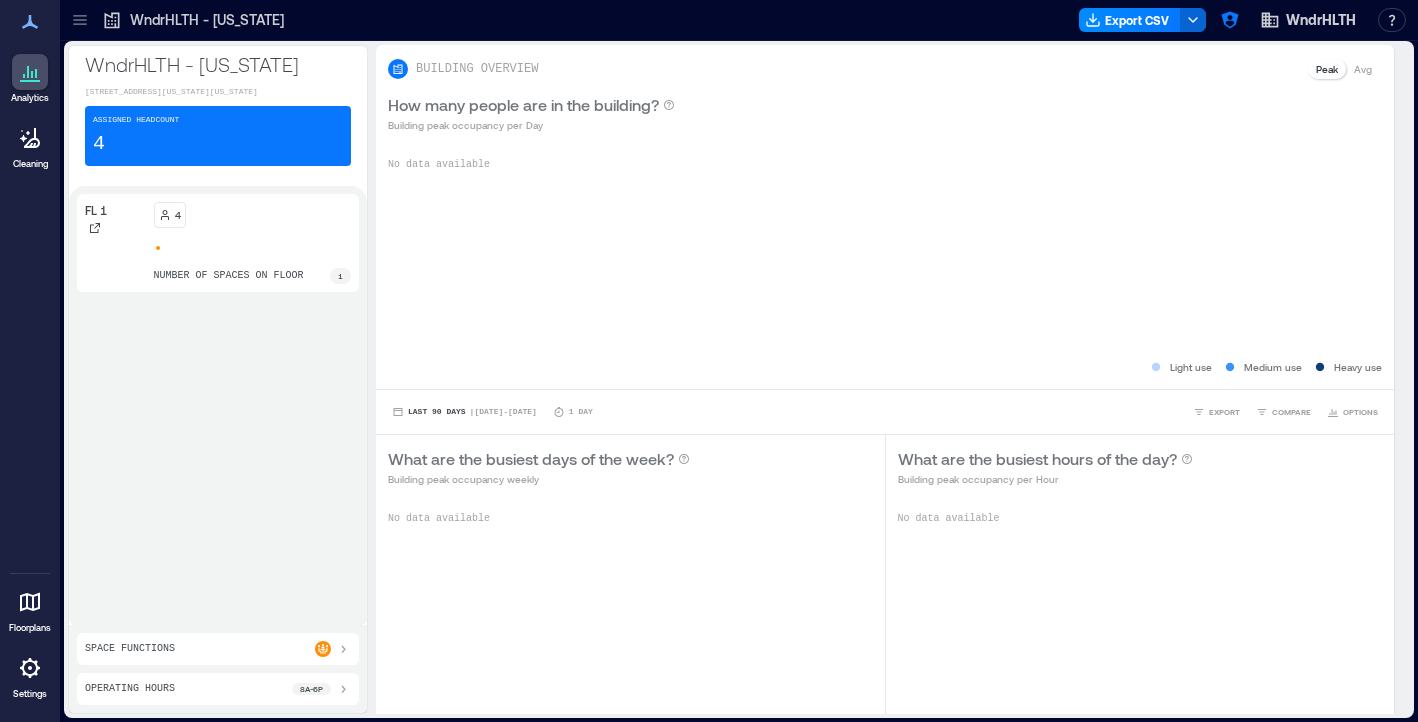 click 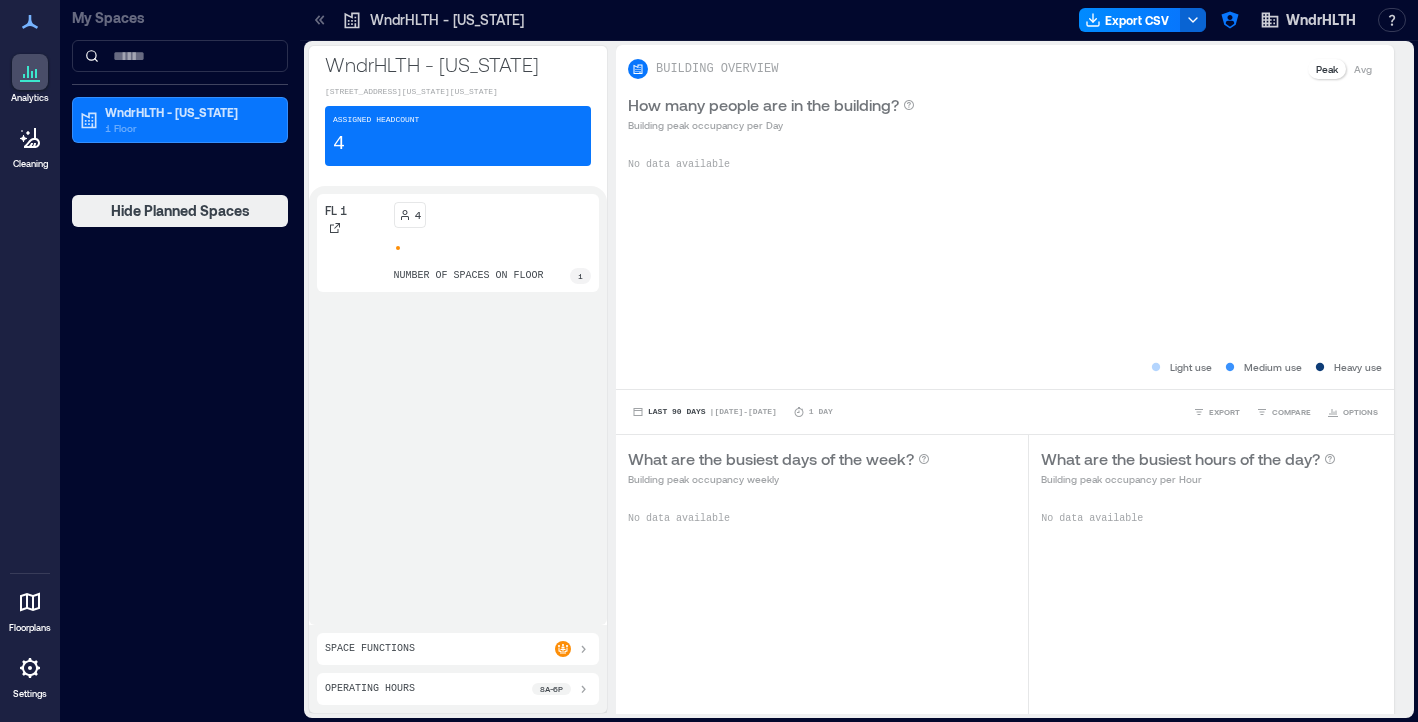click 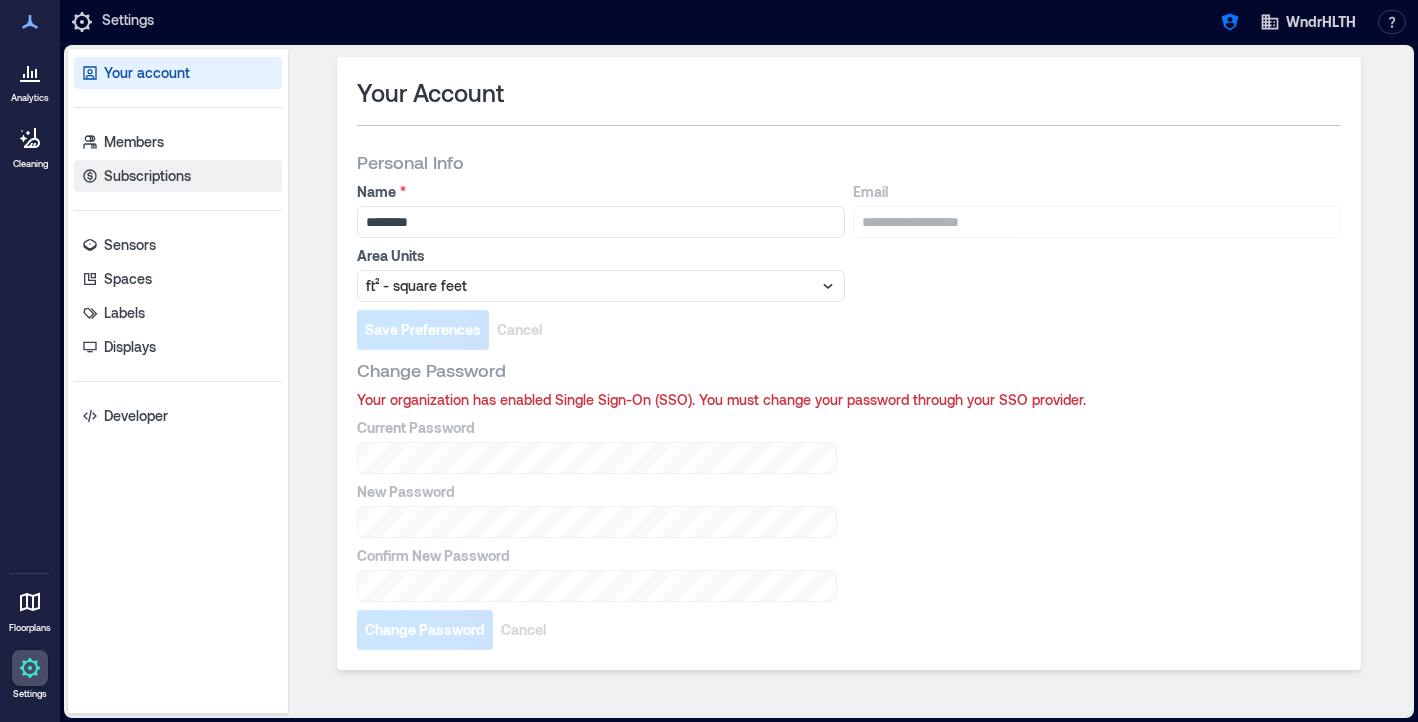 click on "Subscriptions" at bounding box center [147, 176] 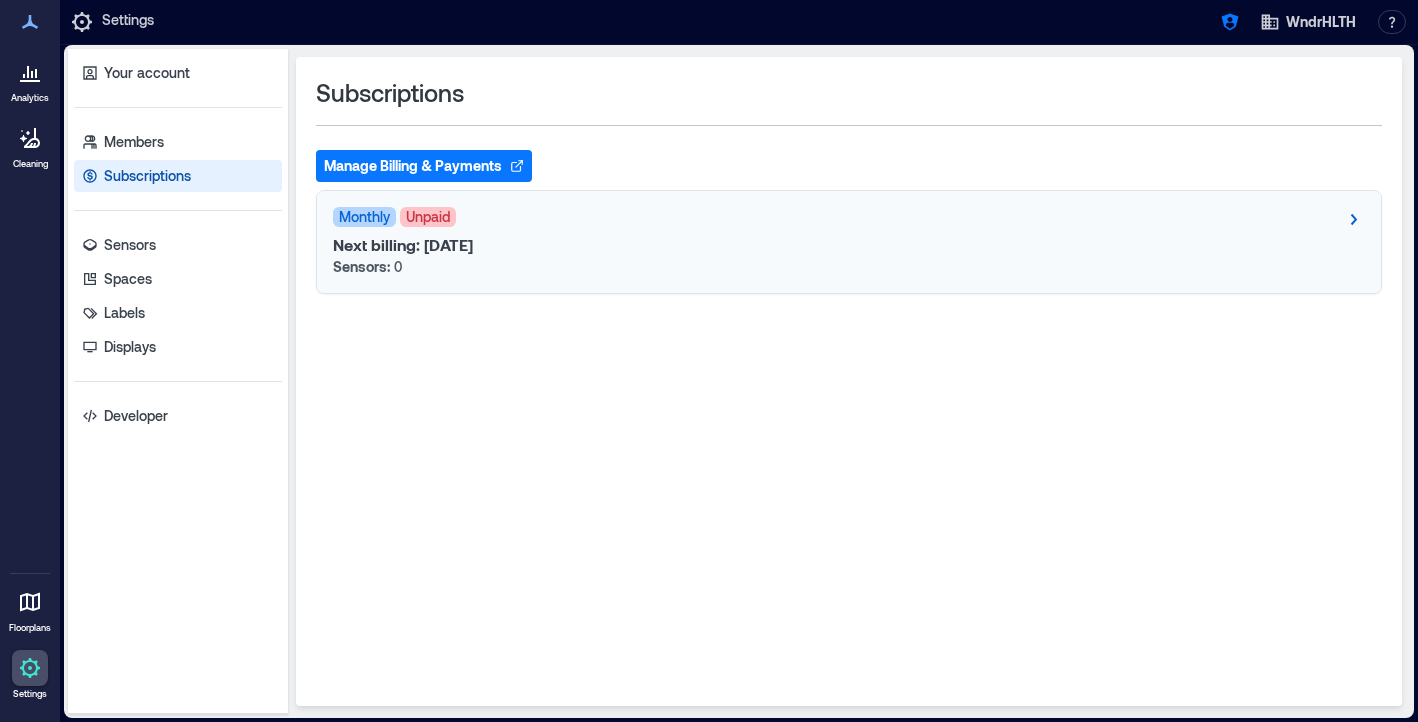 click on "Monthly Unpaid Next billing: Jul 17, 2025 Sensors:   0" at bounding box center (849, 242) 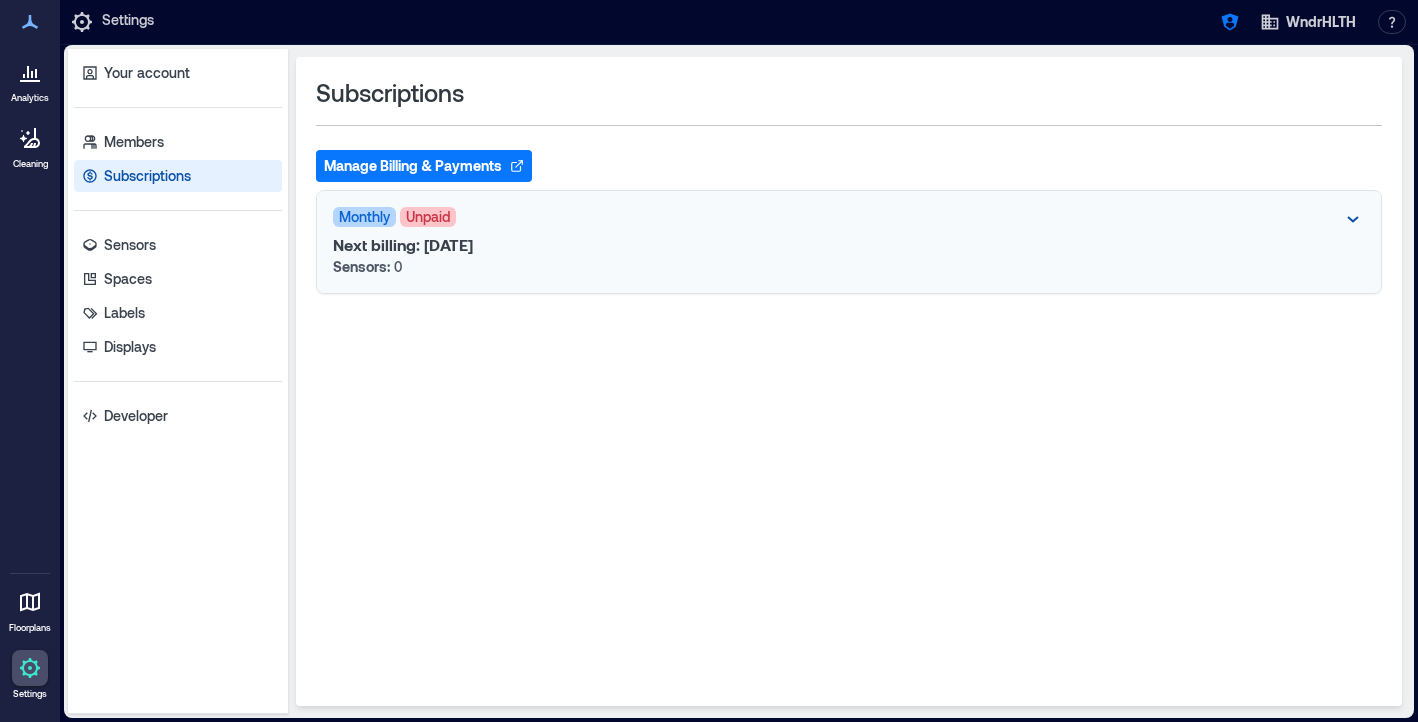 click 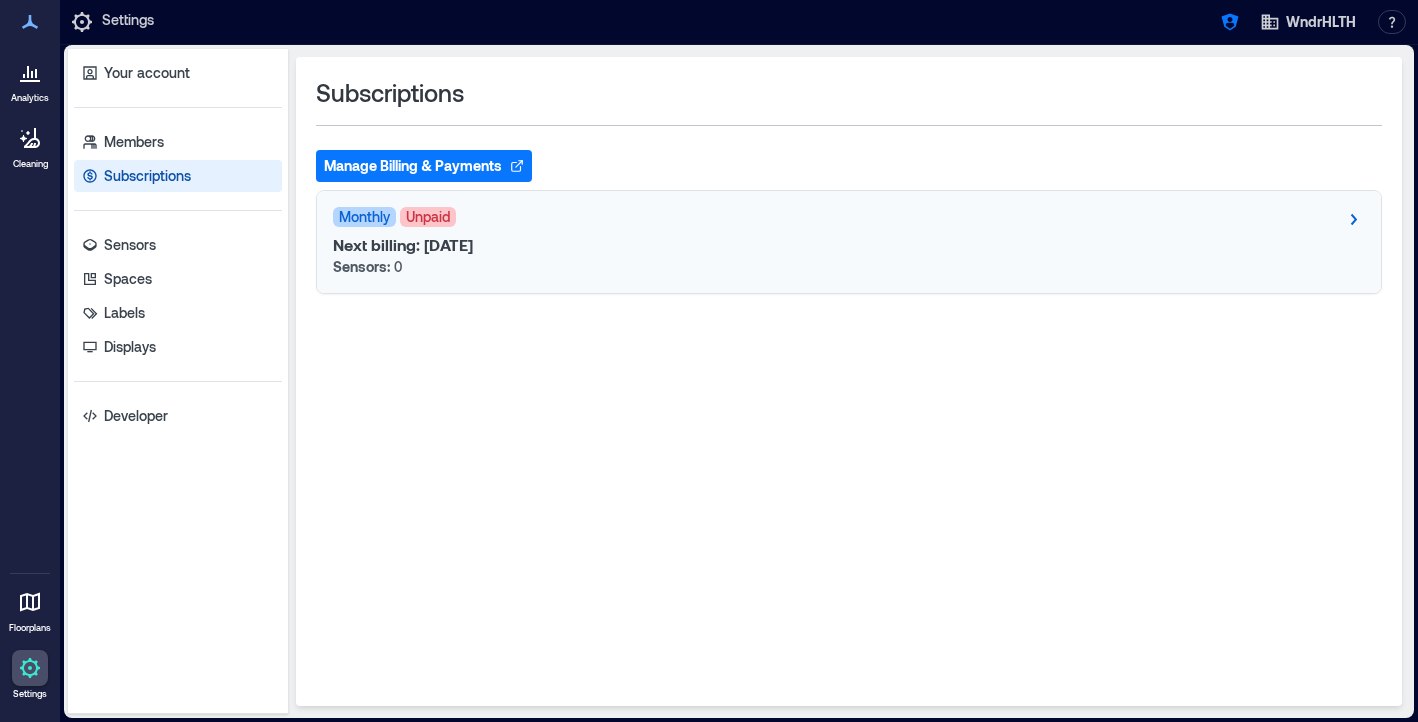 click on "Manage Billing & Payments" at bounding box center [424, 166] 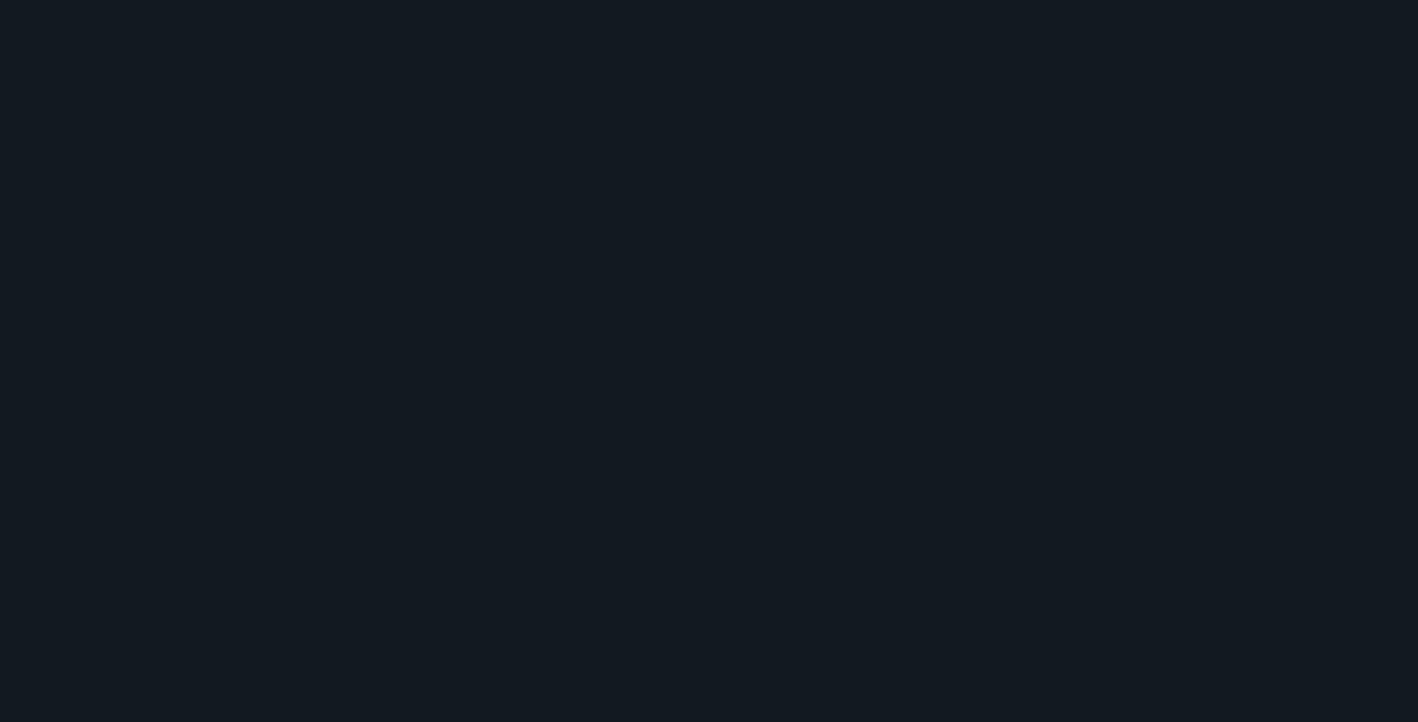 scroll, scrollTop: 0, scrollLeft: 0, axis: both 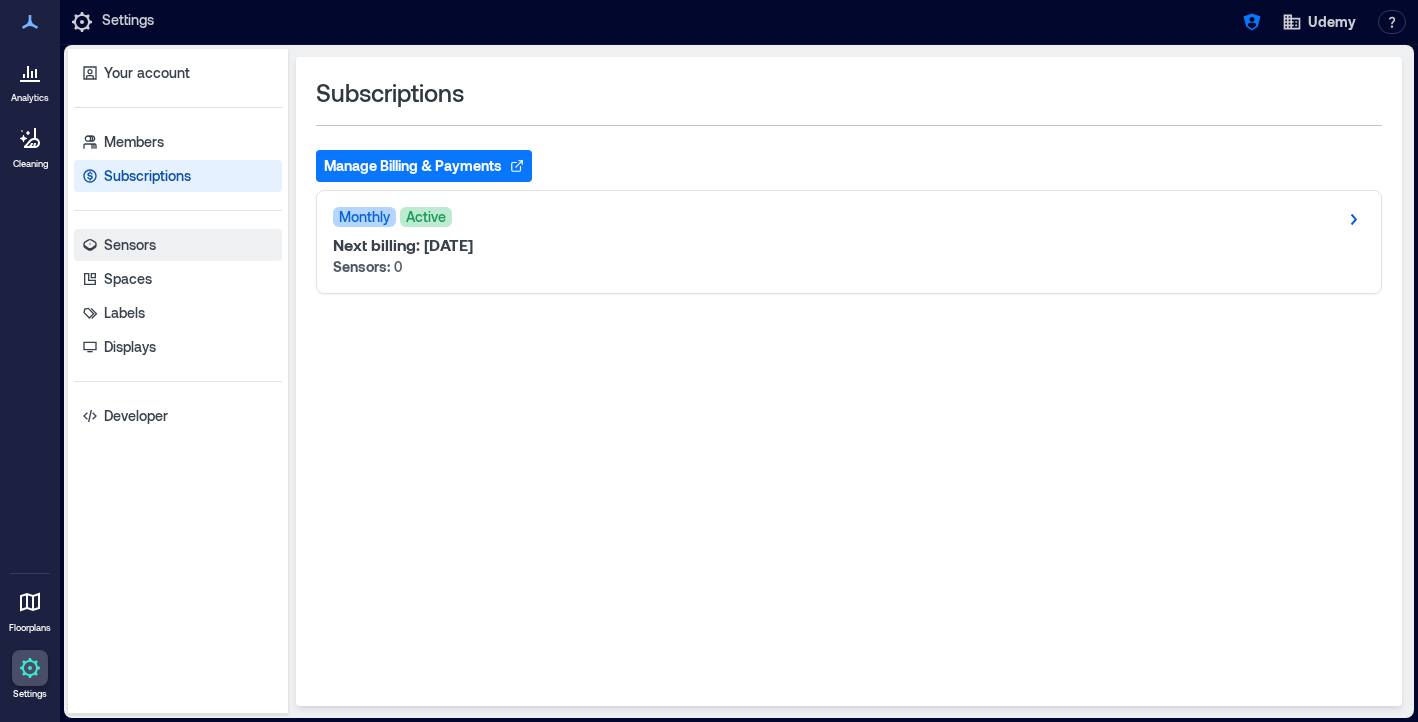 click on "Sensors" at bounding box center [178, 245] 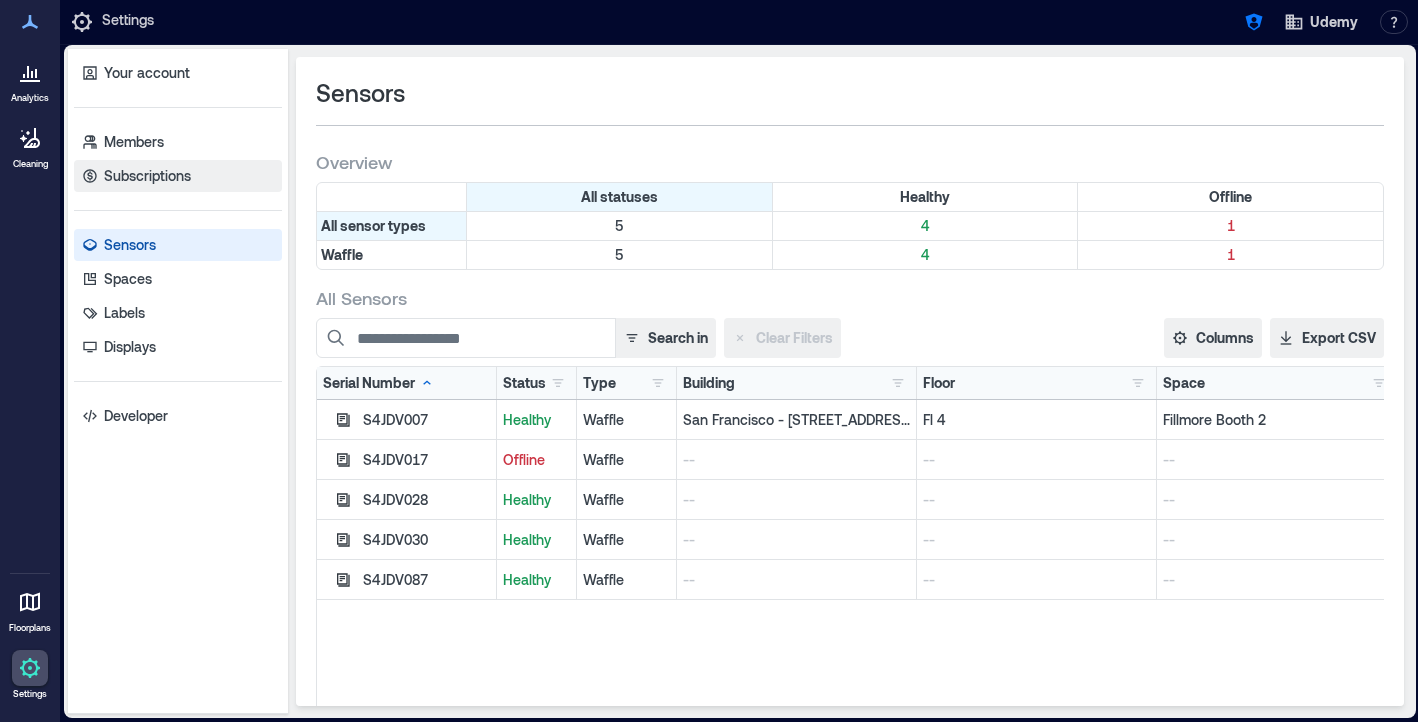 click on "Subscriptions" at bounding box center [147, 176] 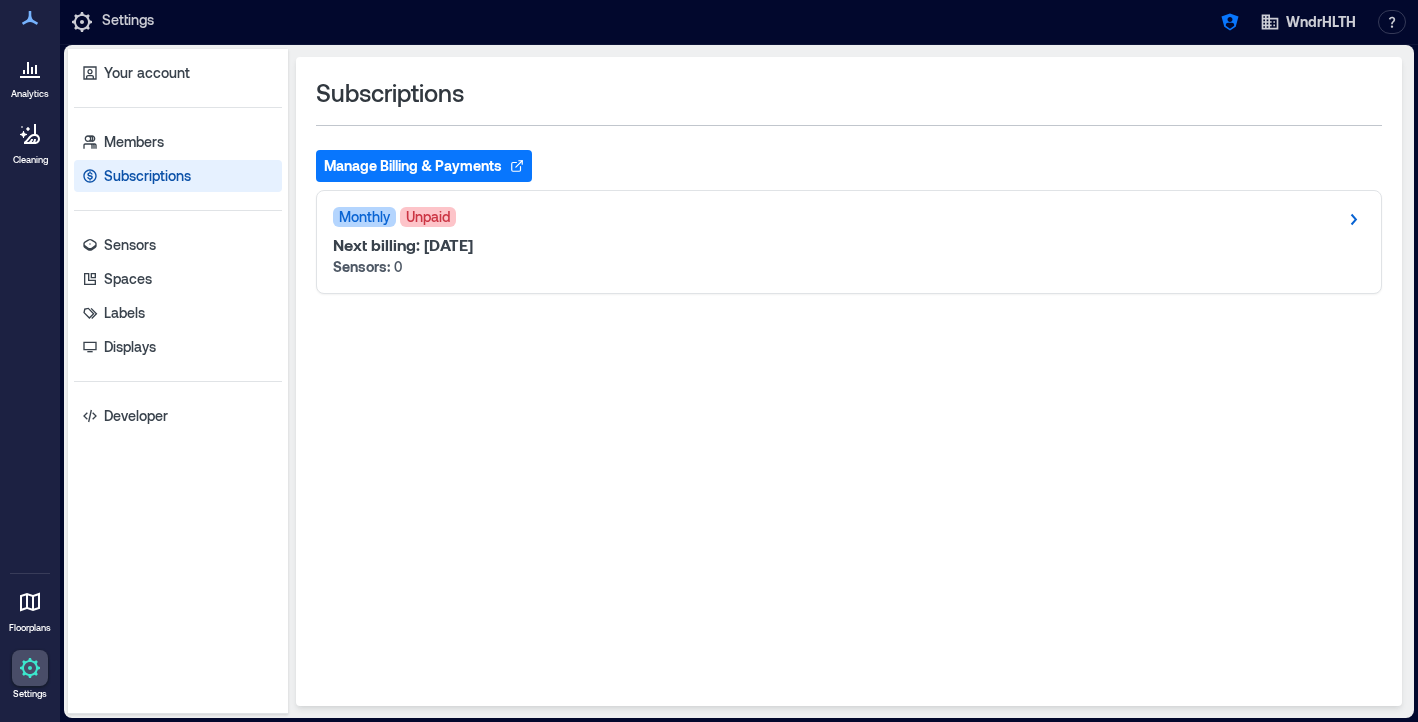 scroll, scrollTop: 0, scrollLeft: 0, axis: both 